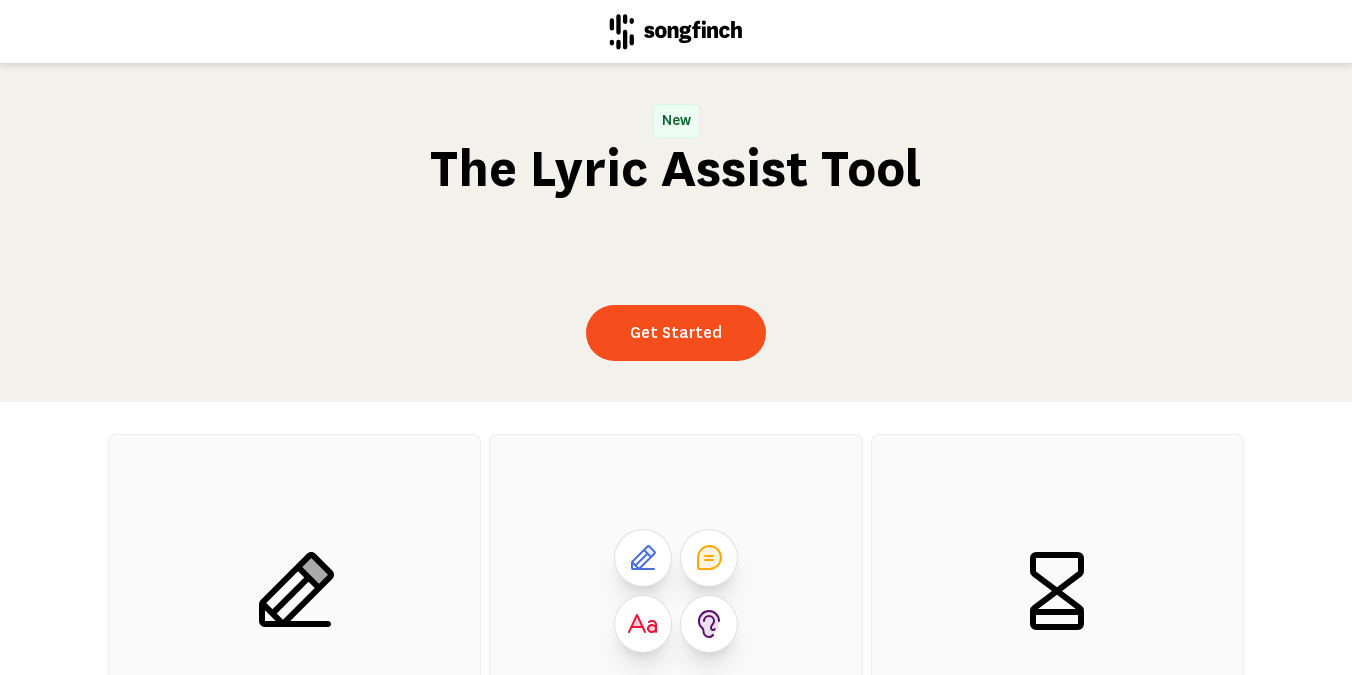 scroll, scrollTop: 0, scrollLeft: 0, axis: both 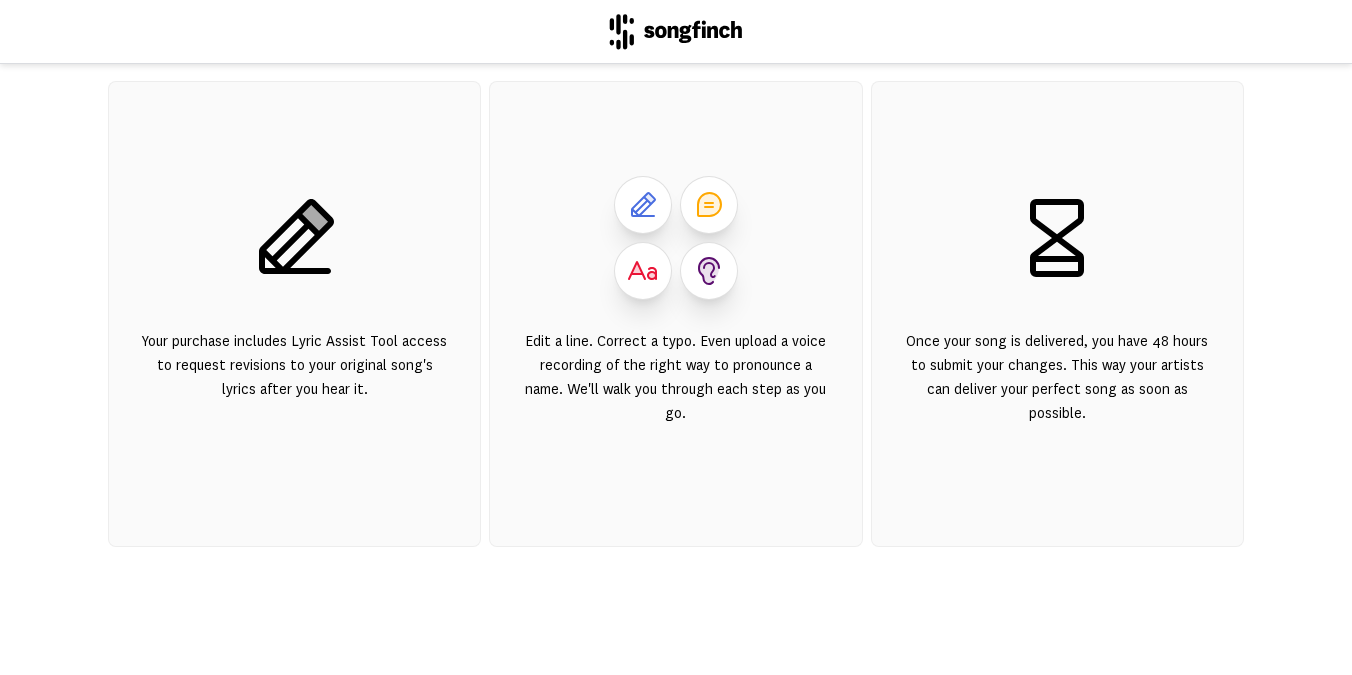 click 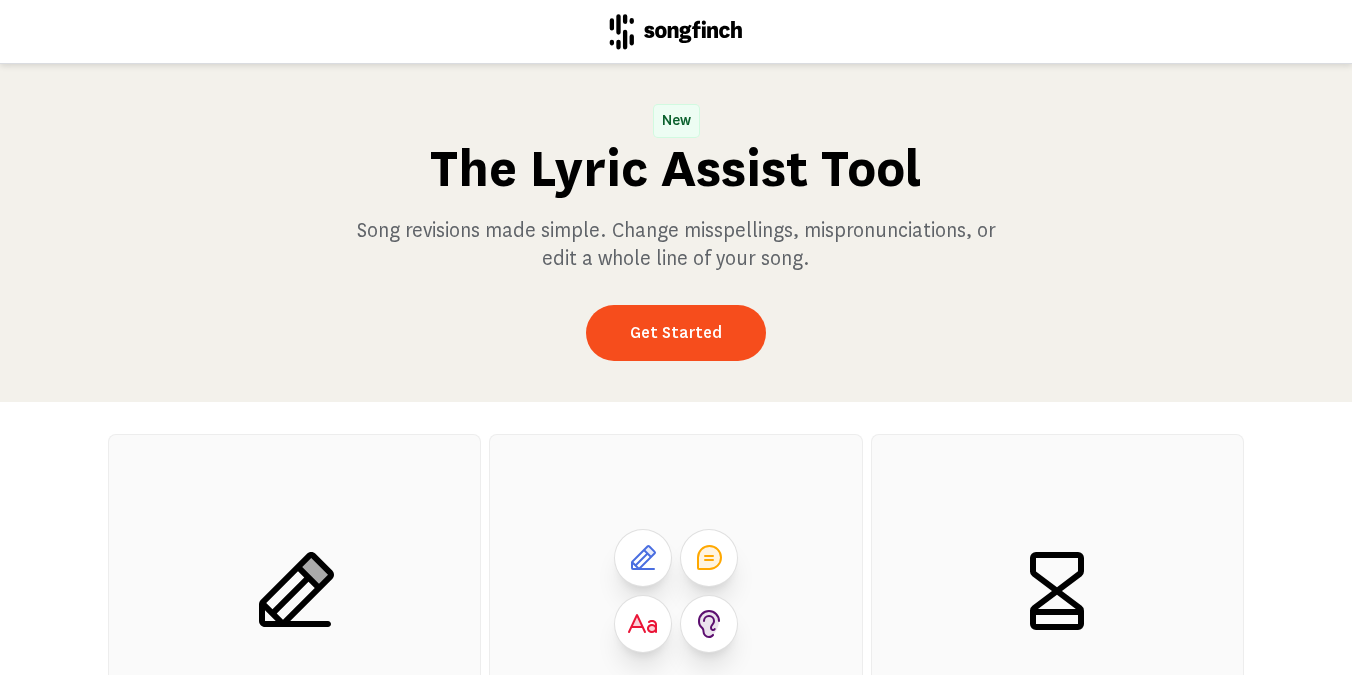 scroll, scrollTop: 0, scrollLeft: 0, axis: both 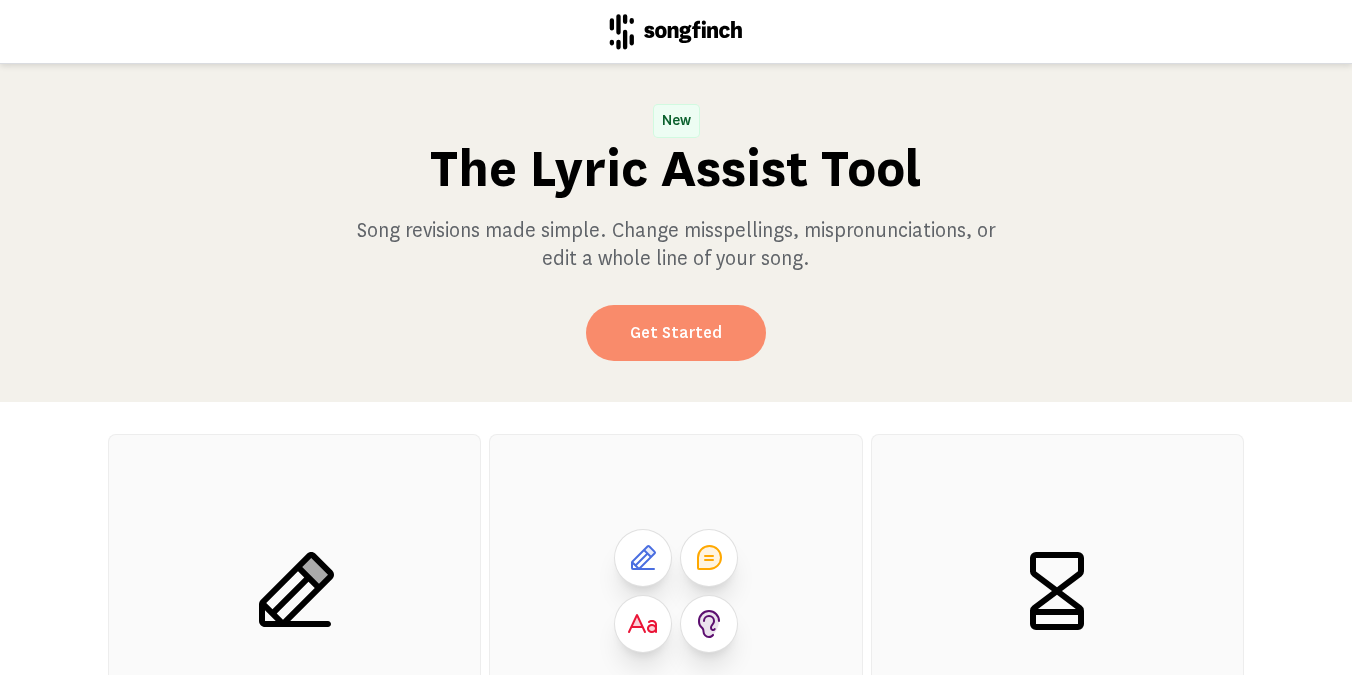 click on "Get Started" at bounding box center (676, 333) 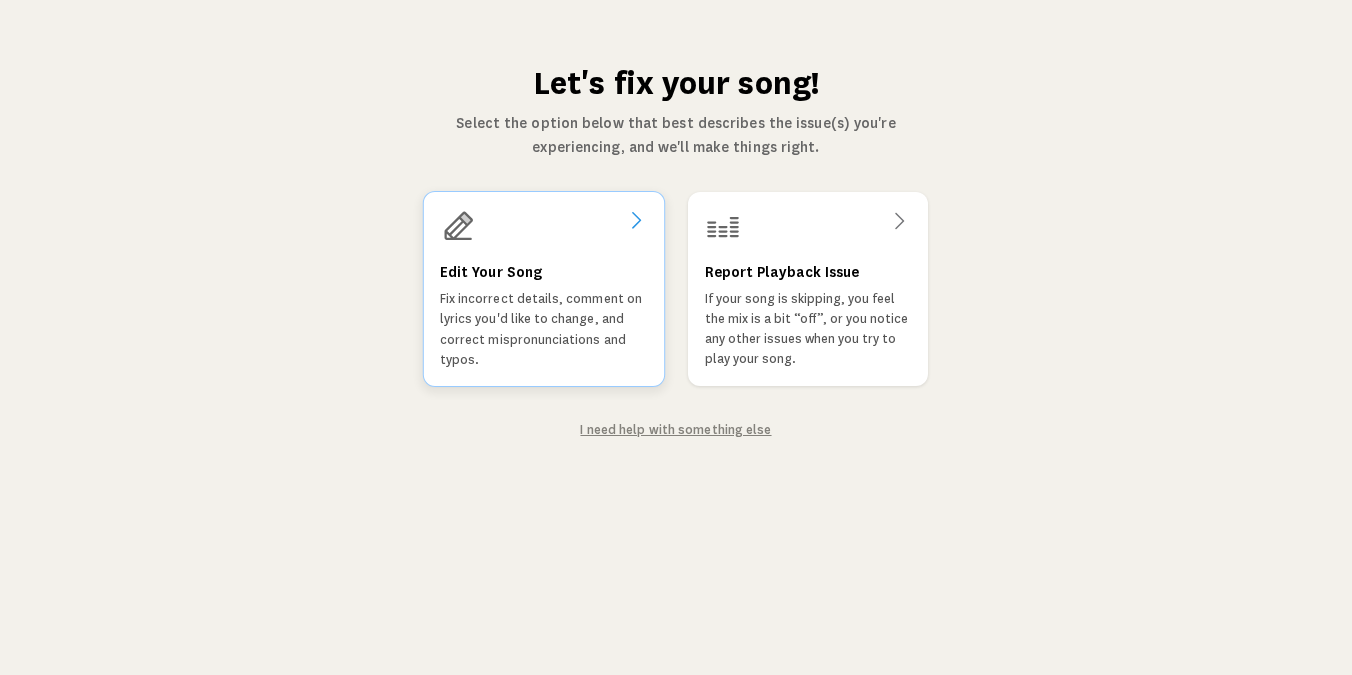 click 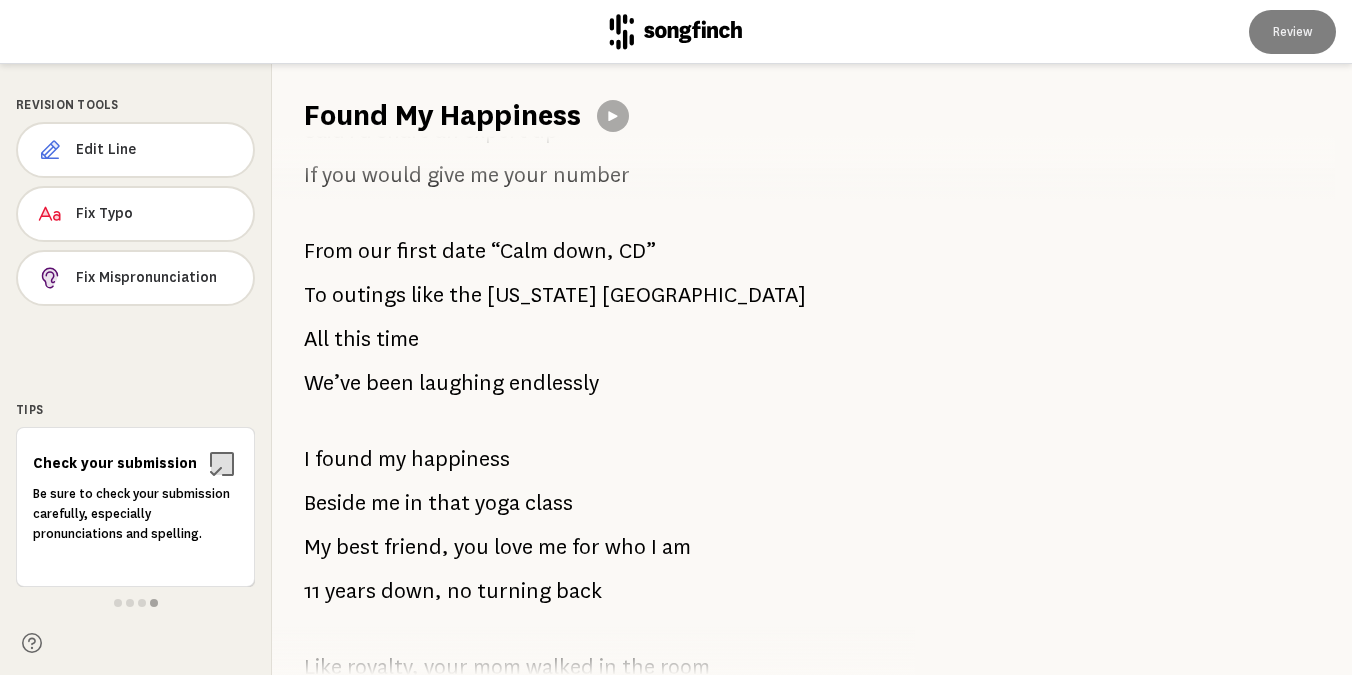 scroll, scrollTop: 175, scrollLeft: 0, axis: vertical 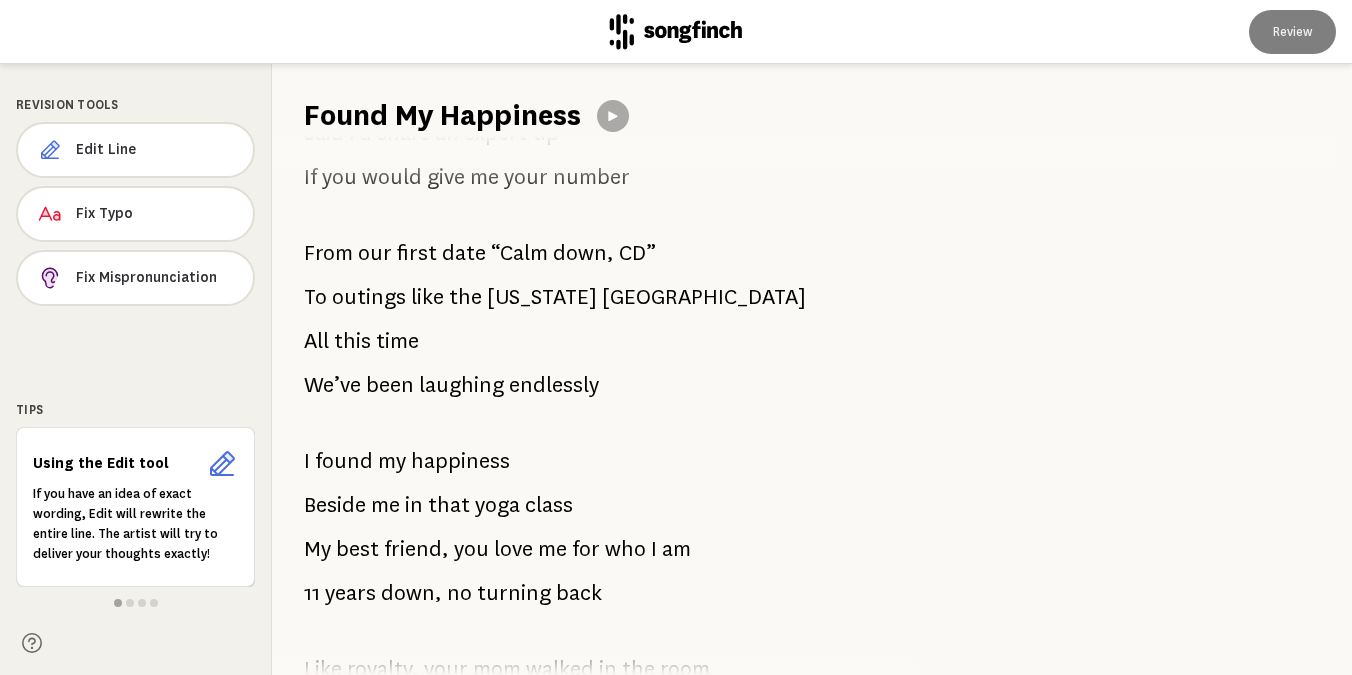 click on "time" at bounding box center [397, 341] 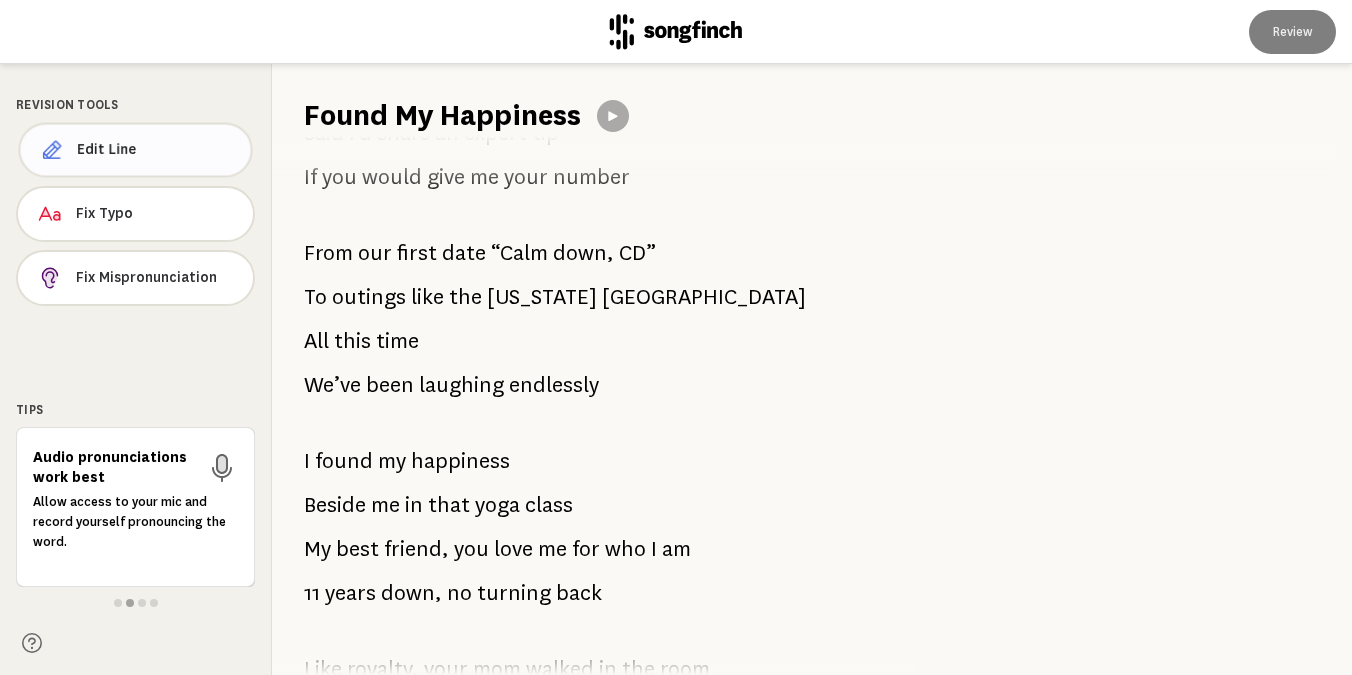 click on "Edit Line" at bounding box center [156, 150] 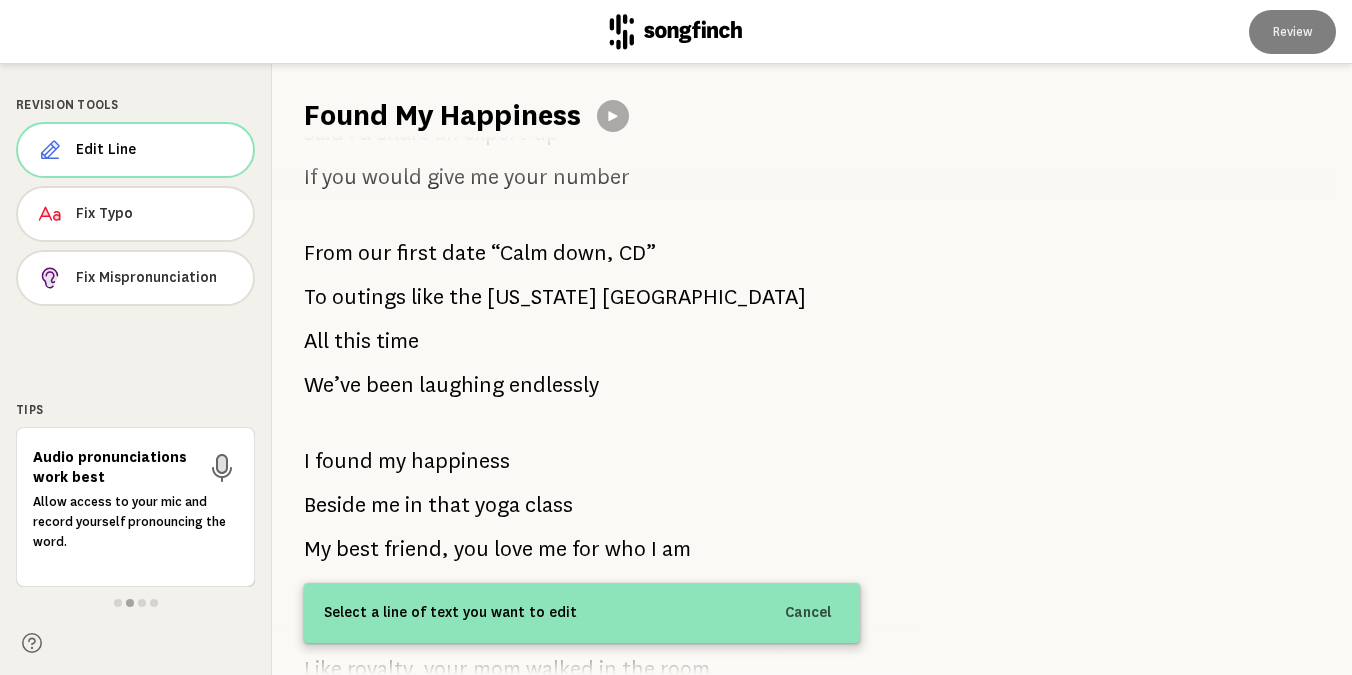 click on "Yoga   class   in   [DATE]   I   used   my   best   line   ever   Said   I’d   share   an   expert   tip   If   you   would   give   me   your   number   From   our   first   date   “Calm   down,   CD”   To   outings   like   the   [US_STATE]   Derby   All   this   time   We’ve   been   laughing   endlessly   I   found   my   happiness   Beside   me   in   that   yoga   class   My   best   friend,   you   love   me   for   who   I   am   11   years   down,   no   turning   back   Like   royalty,   your   mom   walked   in   the   room   Said   “Hello   [PERSON_NAME]”   And   ever   since,   tons   of   laughter   and   plenty   to   eat   We’ve   made   memories   [GEOGRAPHIC_DATA]   in   the   moonlight   A   heart   shaped   glow   from   the   candlelight   I   asked   you   to   marry   me   Best   yes   of   all   time   I   found   my   happiness   Beside   me   in   that   yoga   class   My   best   friend,   you   love   me   for   who   I   am   11   years   down,   no   turning   back   Everyday" at bounding box center [582, 405] 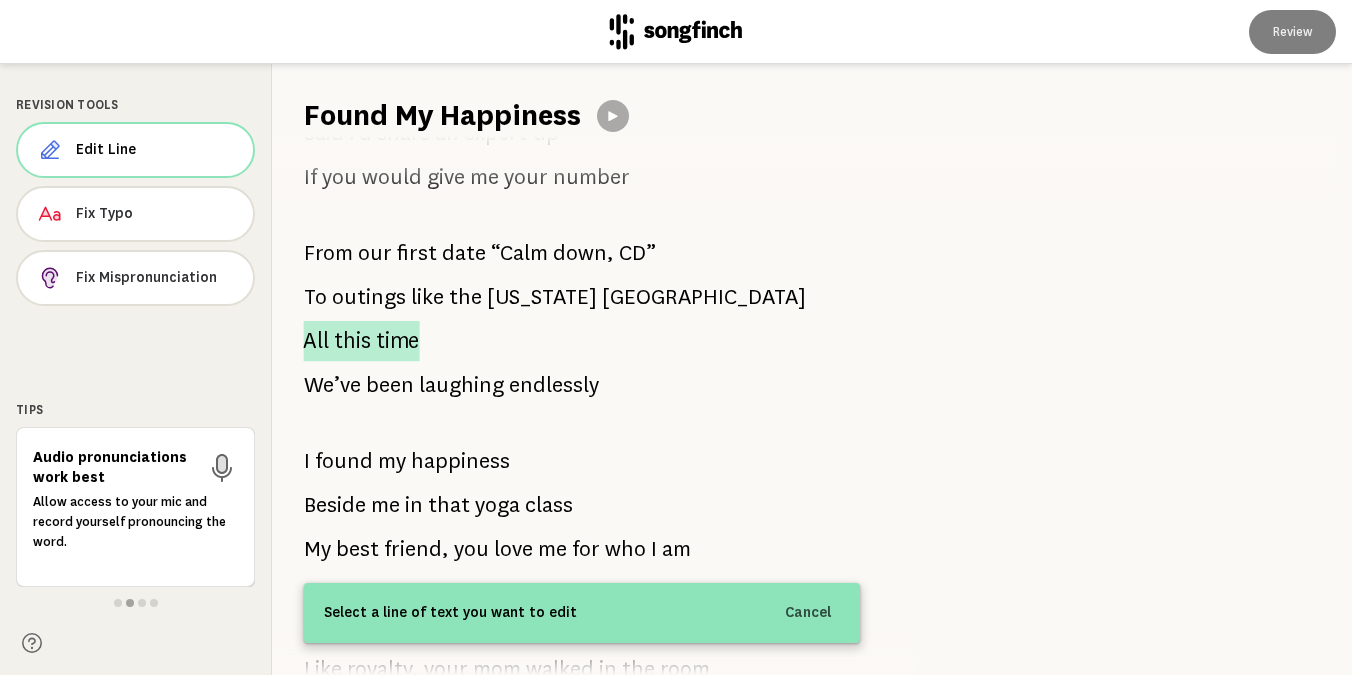 click on "time" at bounding box center [397, 341] 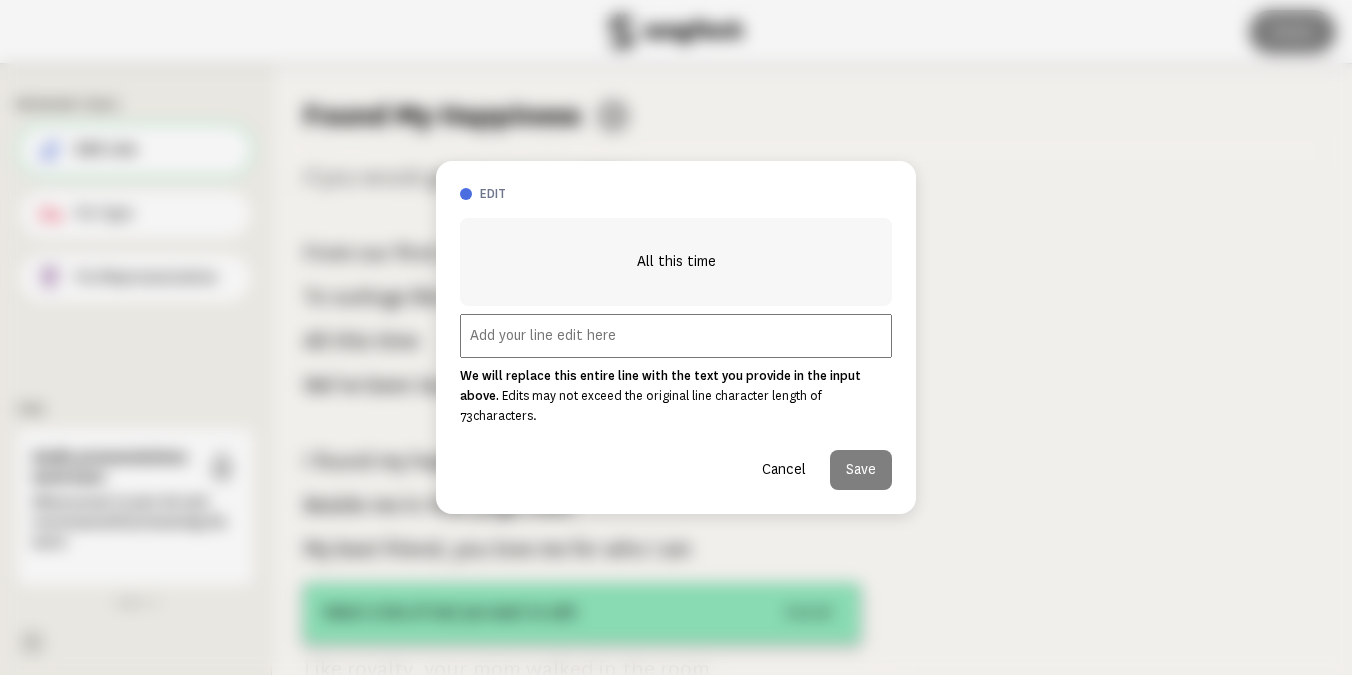 click at bounding box center (676, 336) 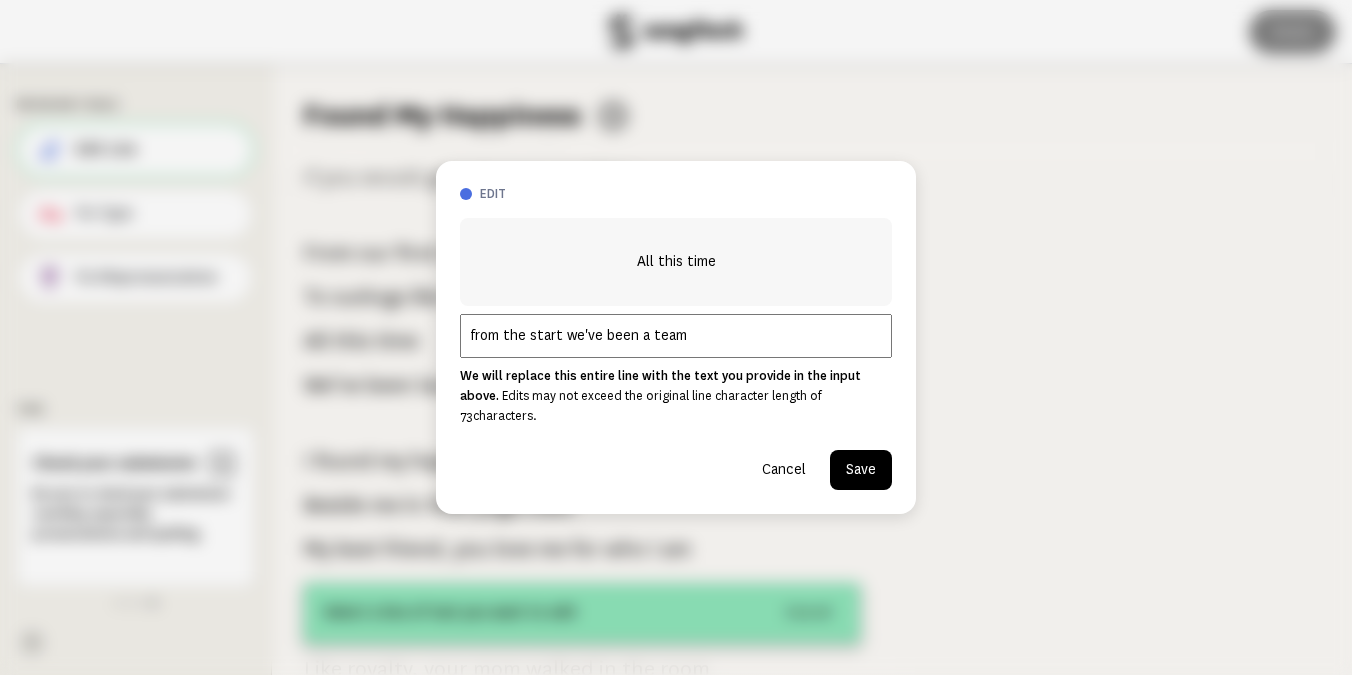 type on "from the start we've been a team" 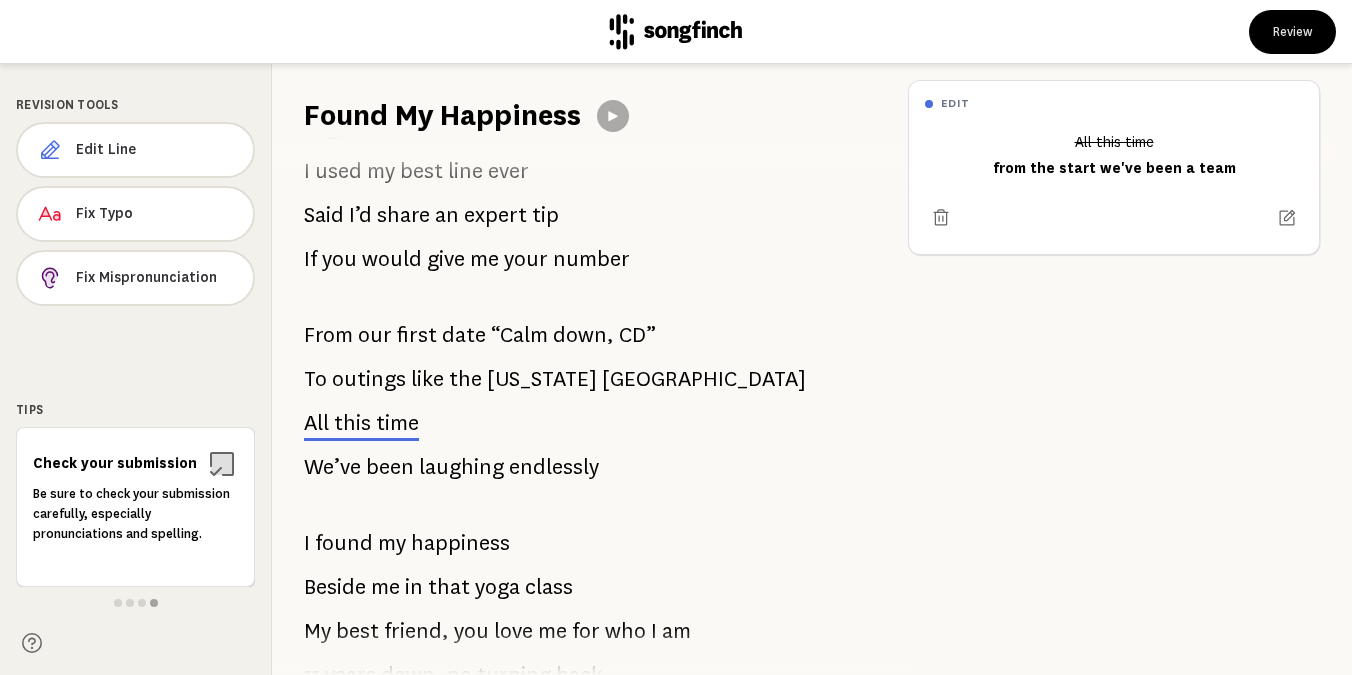 scroll, scrollTop: 95, scrollLeft: 0, axis: vertical 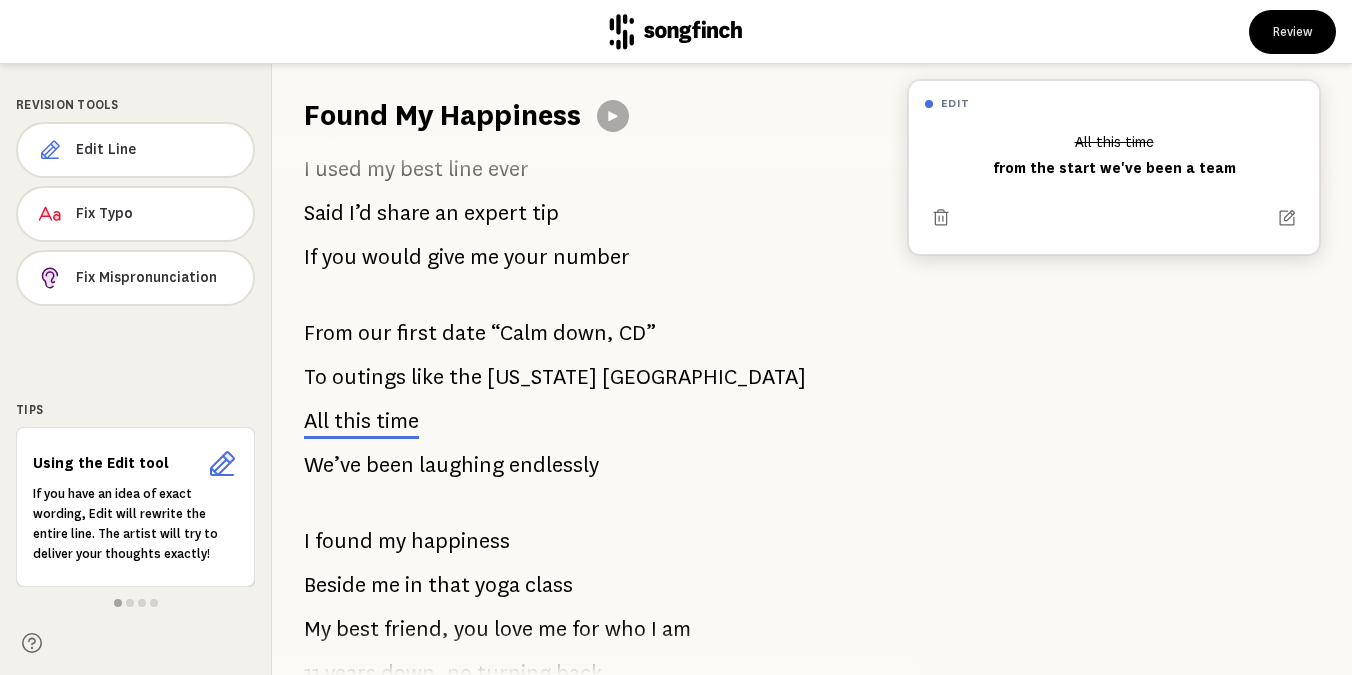 click on "All this time from the start we've been a team" at bounding box center (1114, 156) 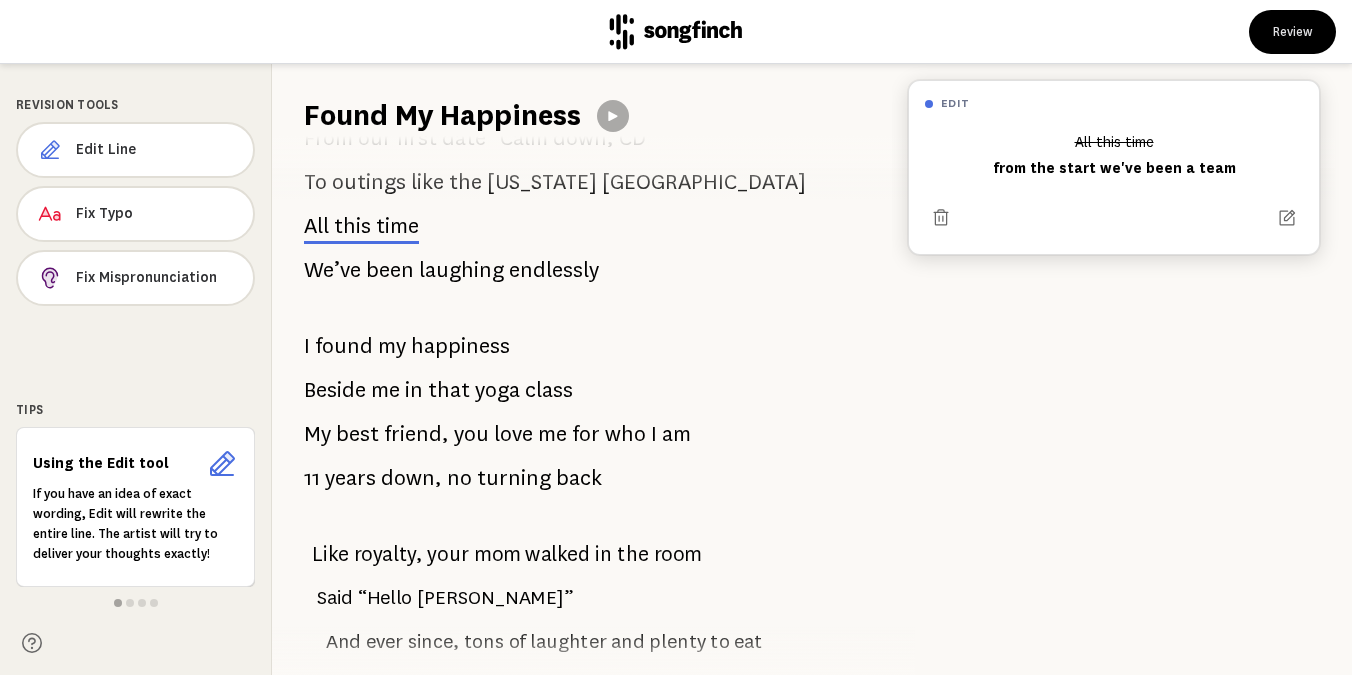 scroll, scrollTop: 310, scrollLeft: 0, axis: vertical 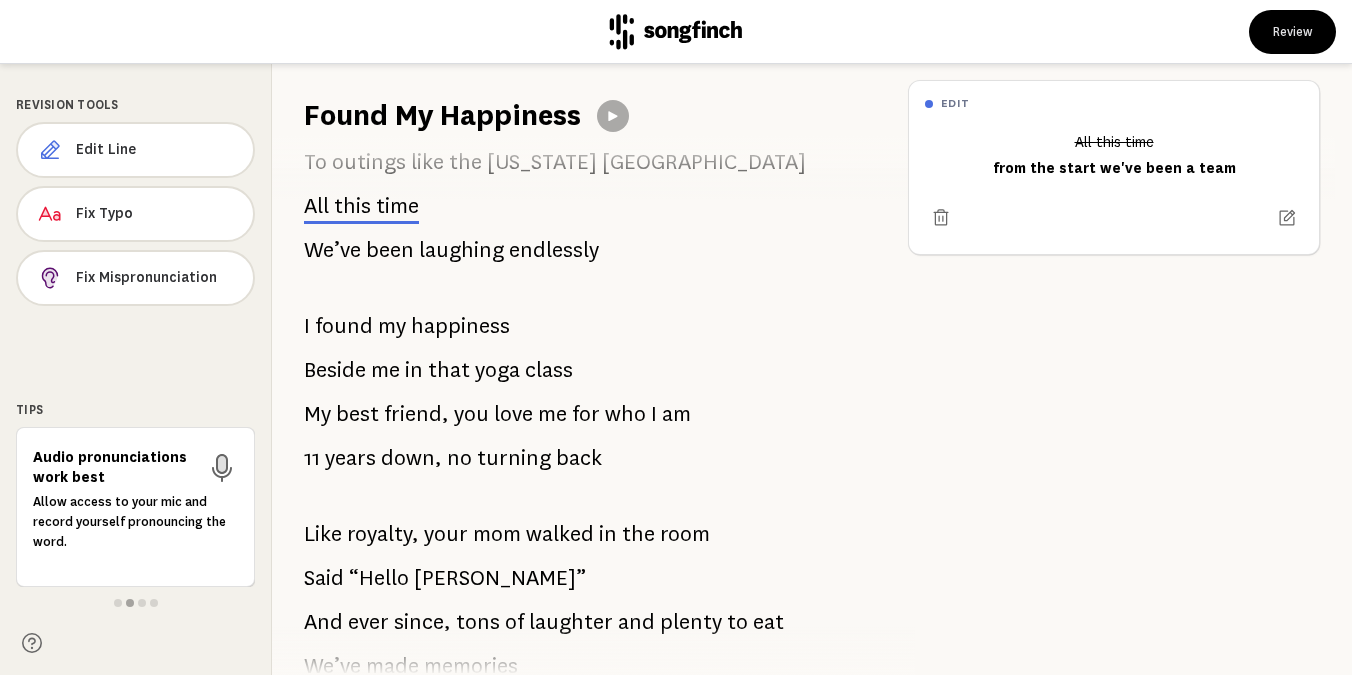click on "endlessly" at bounding box center (554, 250) 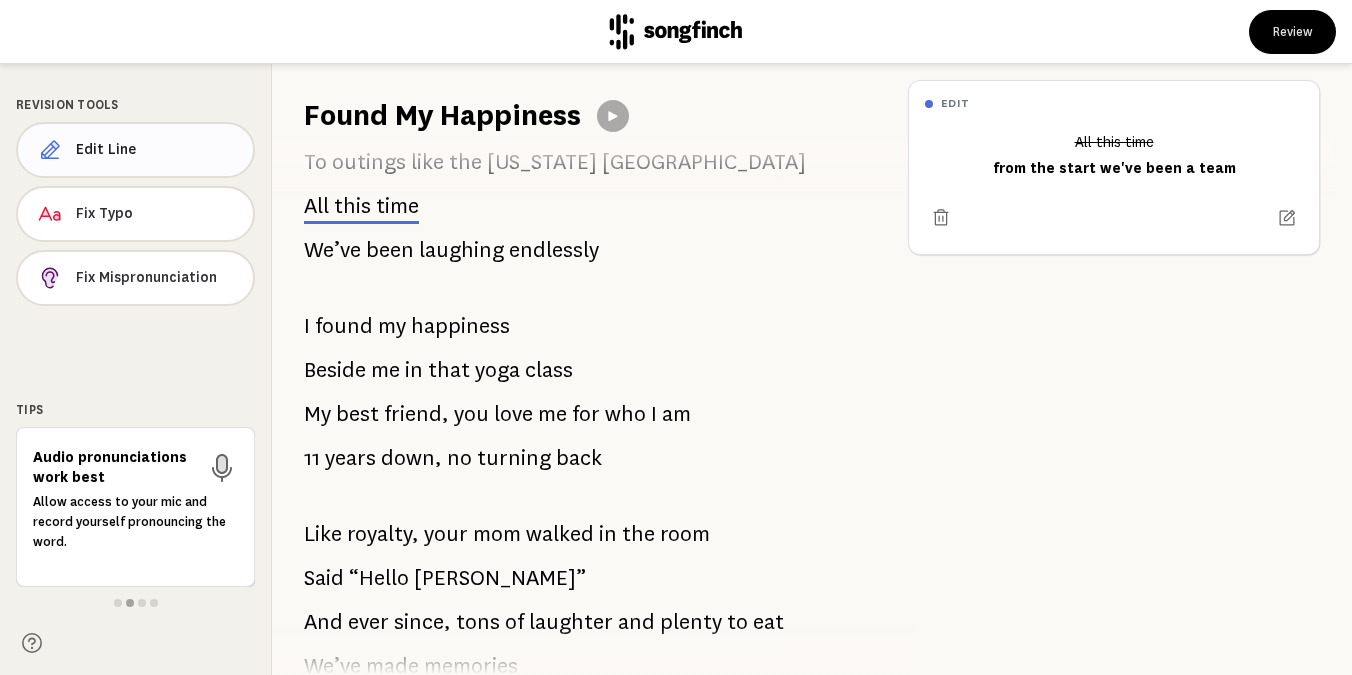 click on "Edit Line" at bounding box center (156, 150) 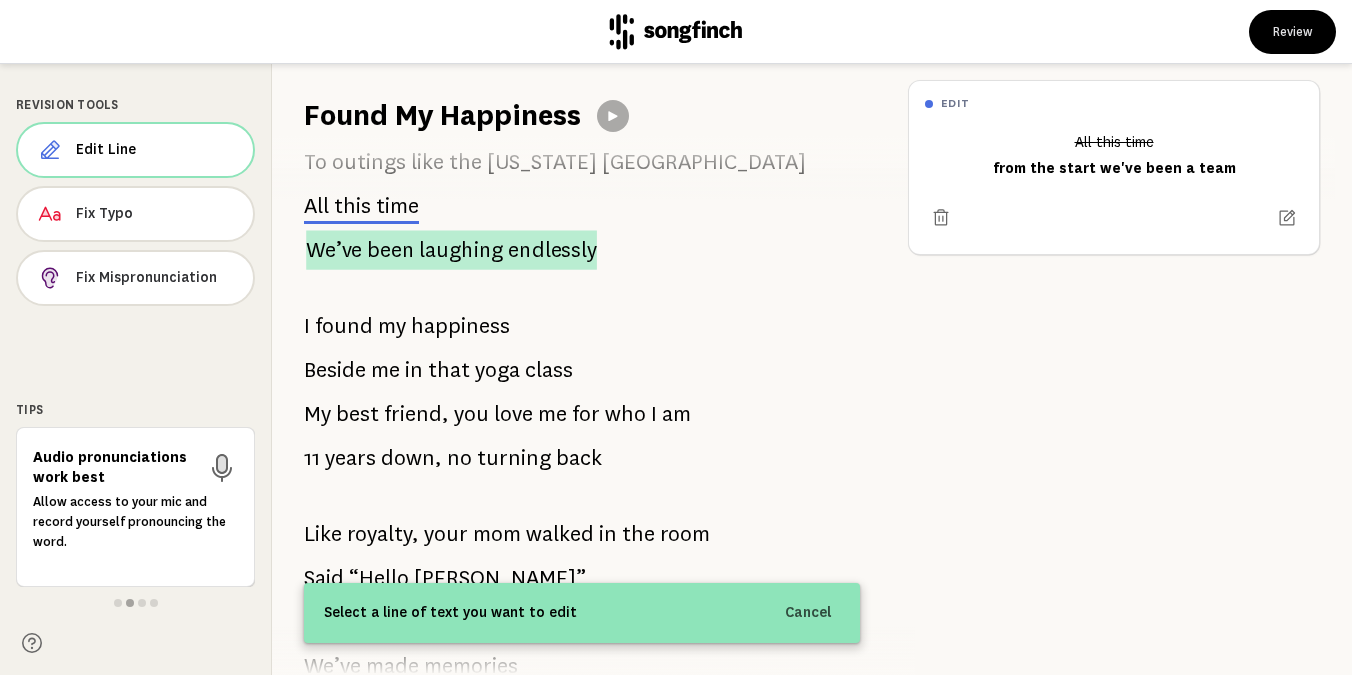 click on "We’ve   been   laughing   endlessly" at bounding box center (451, 249) 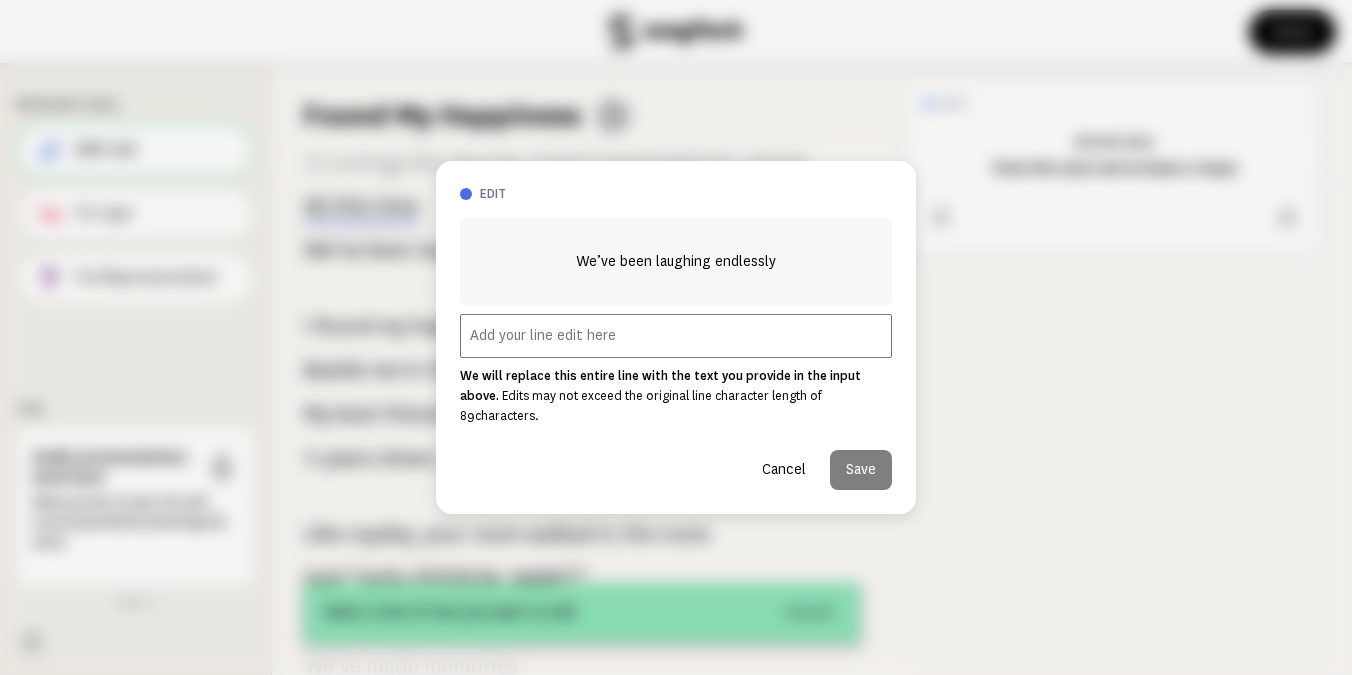 click on "We’ve been laughing endlessly" at bounding box center [676, 262] 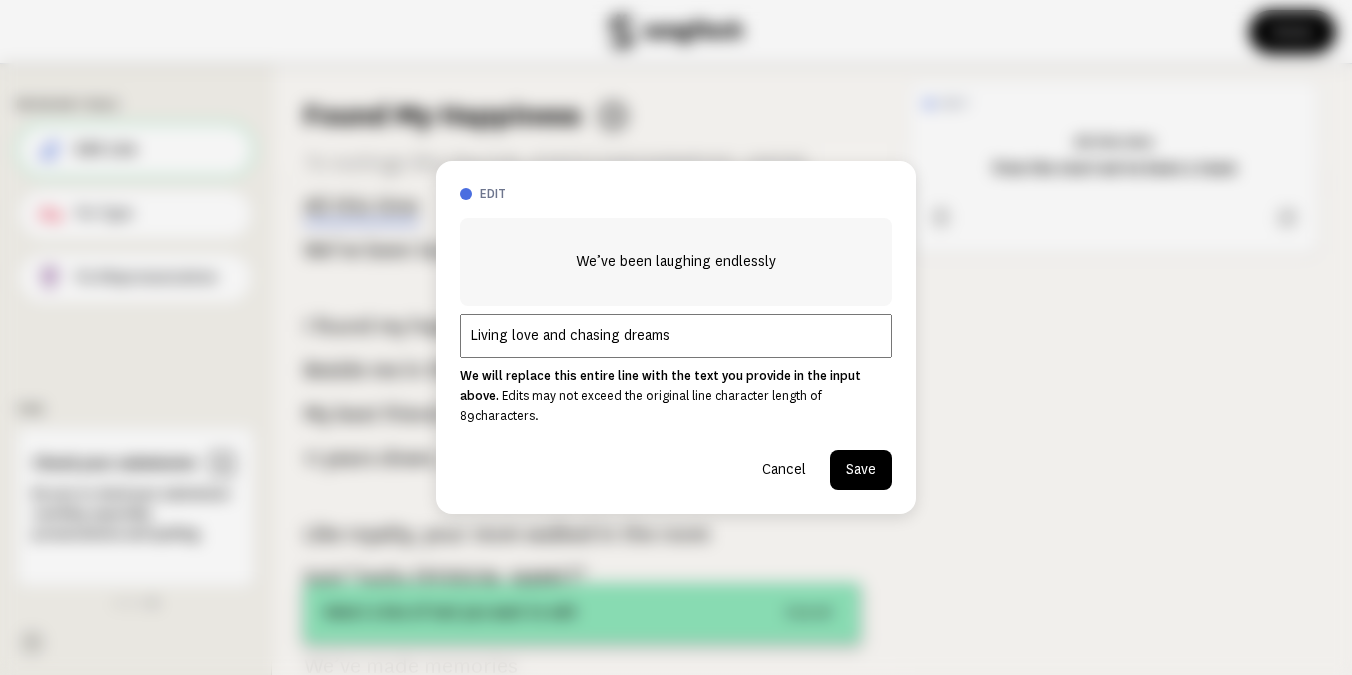 type on "Living love and chasing dreams" 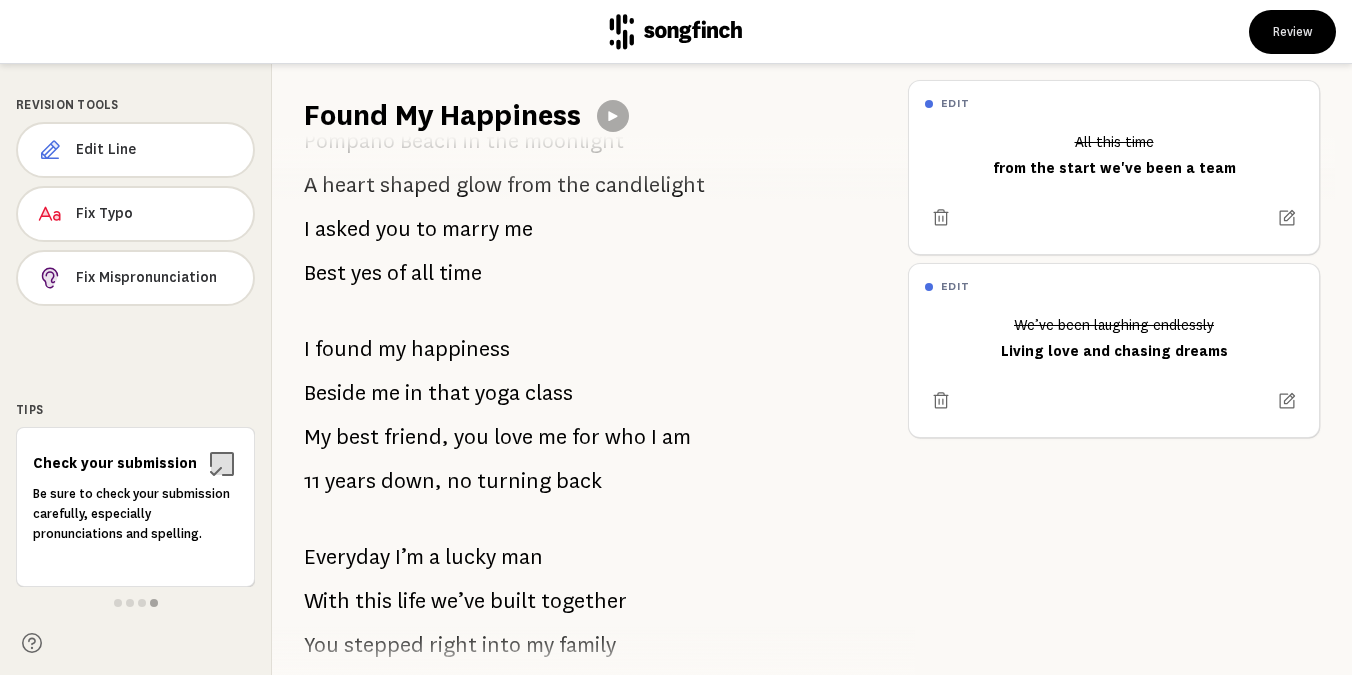 scroll, scrollTop: 910, scrollLeft: 0, axis: vertical 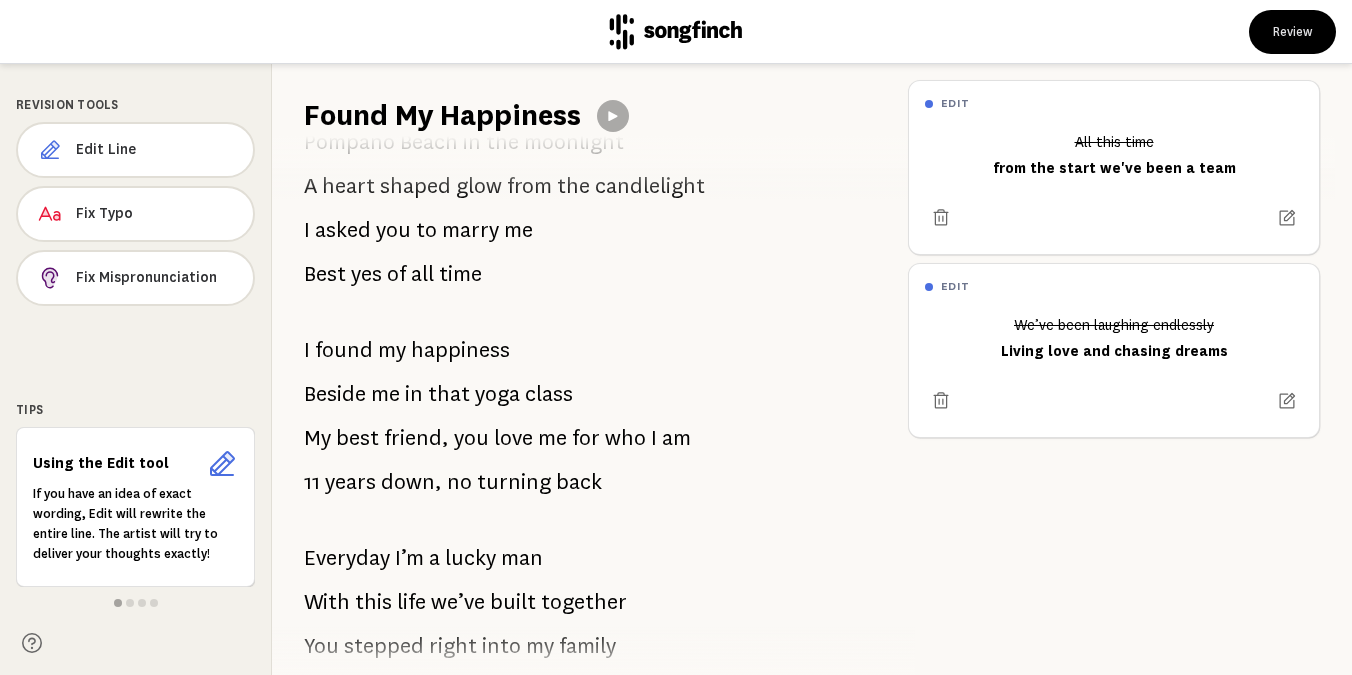 click on "friend," at bounding box center (416, 438) 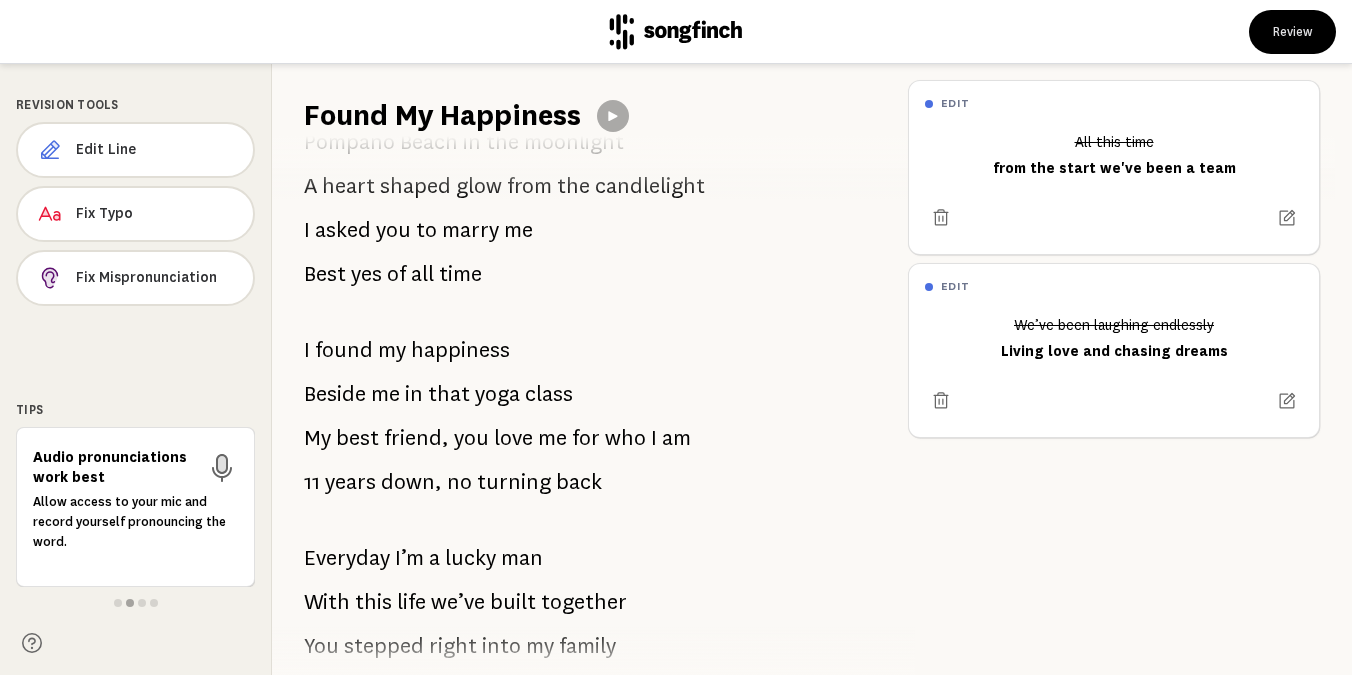 click on "friend," at bounding box center [416, 438] 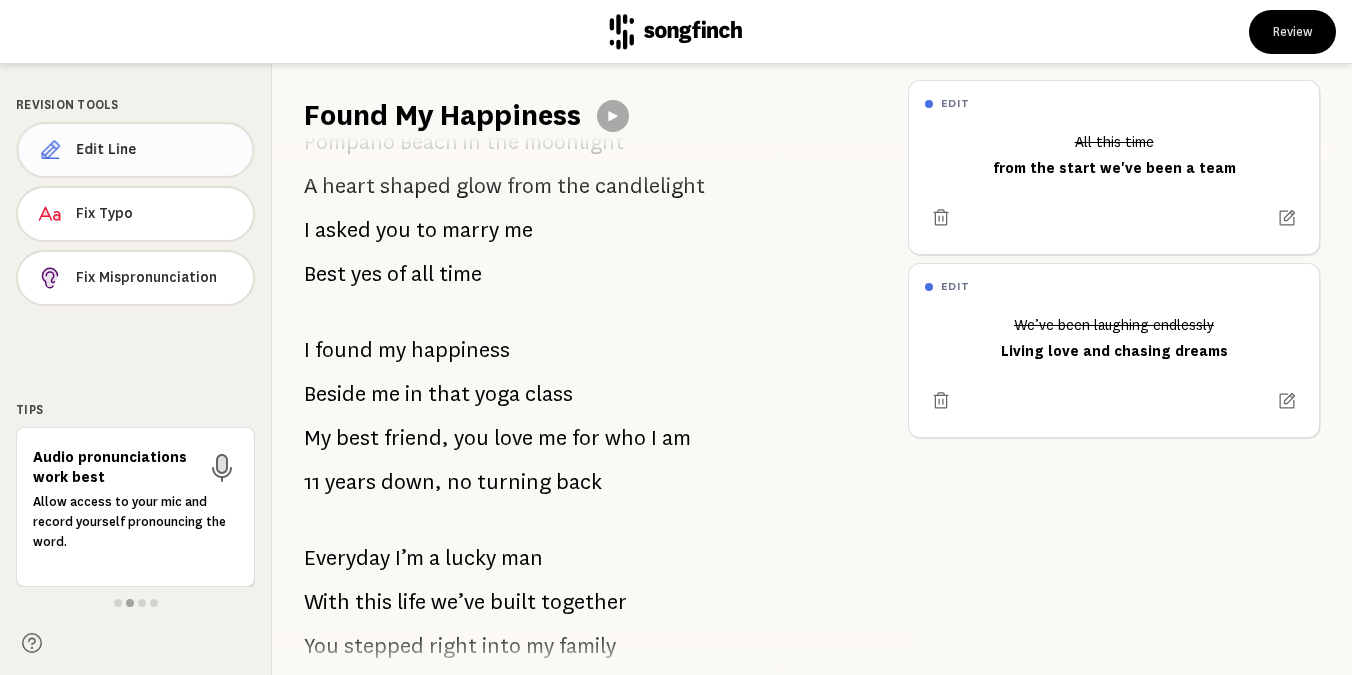 click on "Edit Line" at bounding box center (156, 150) 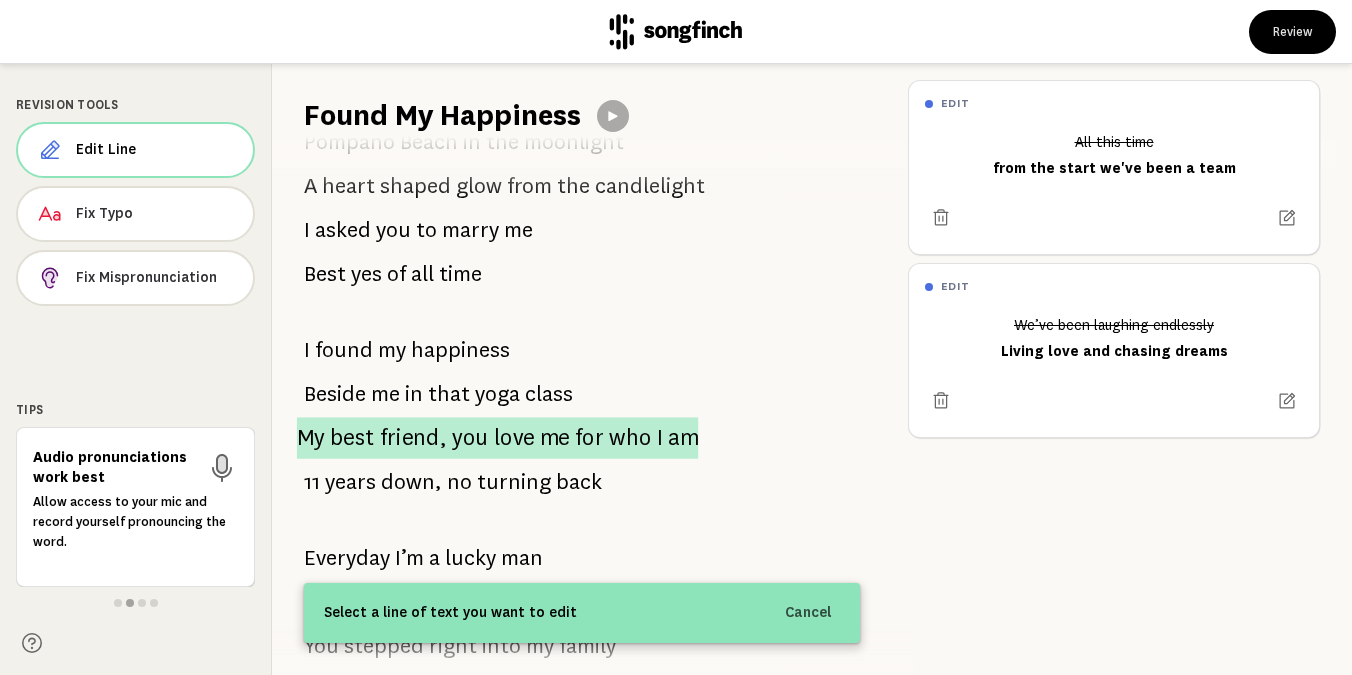 click on "My   best   friend,   you   love   me   for   who   I   am" at bounding box center [498, 438] 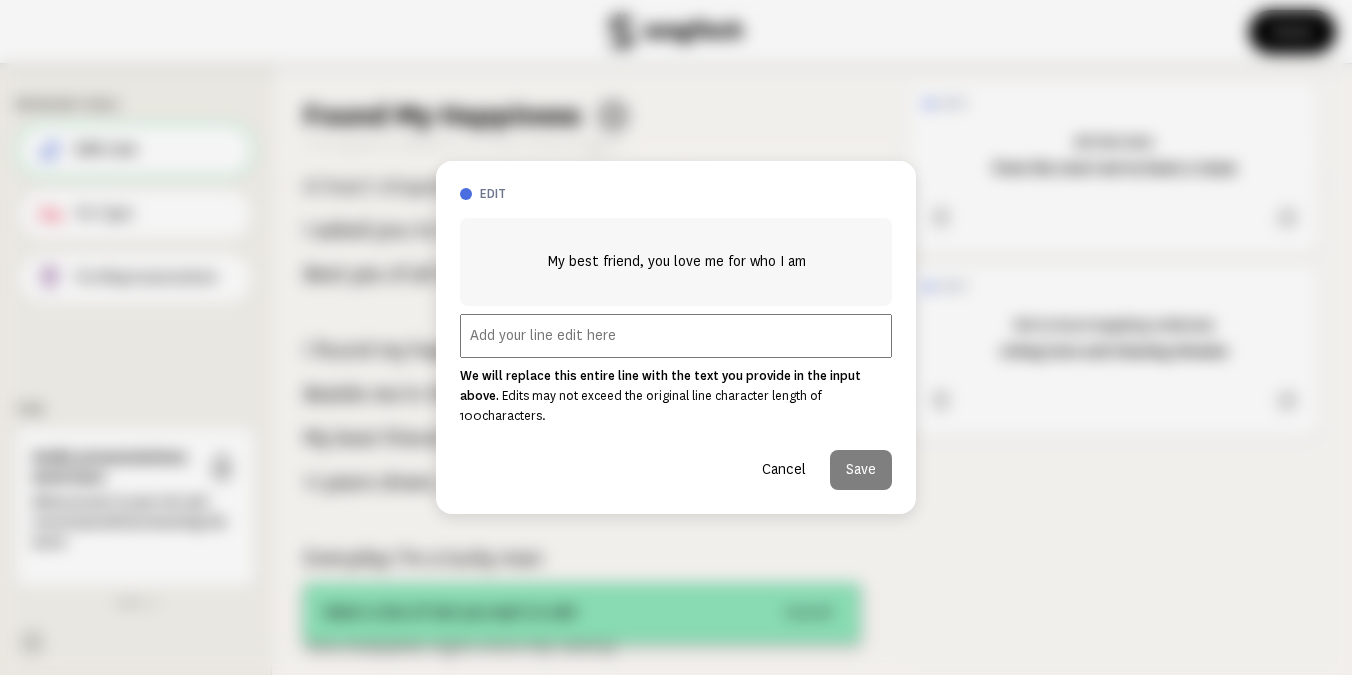 click at bounding box center [676, 336] 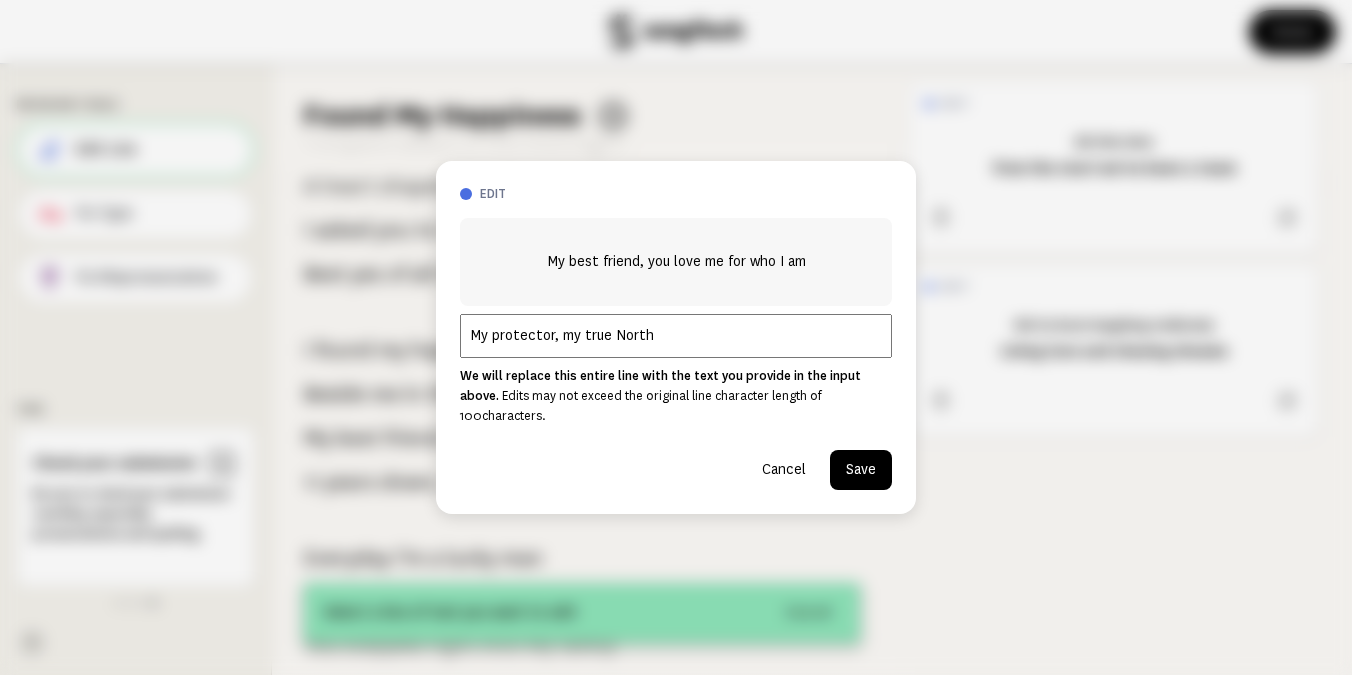 type on "My protector, my true North" 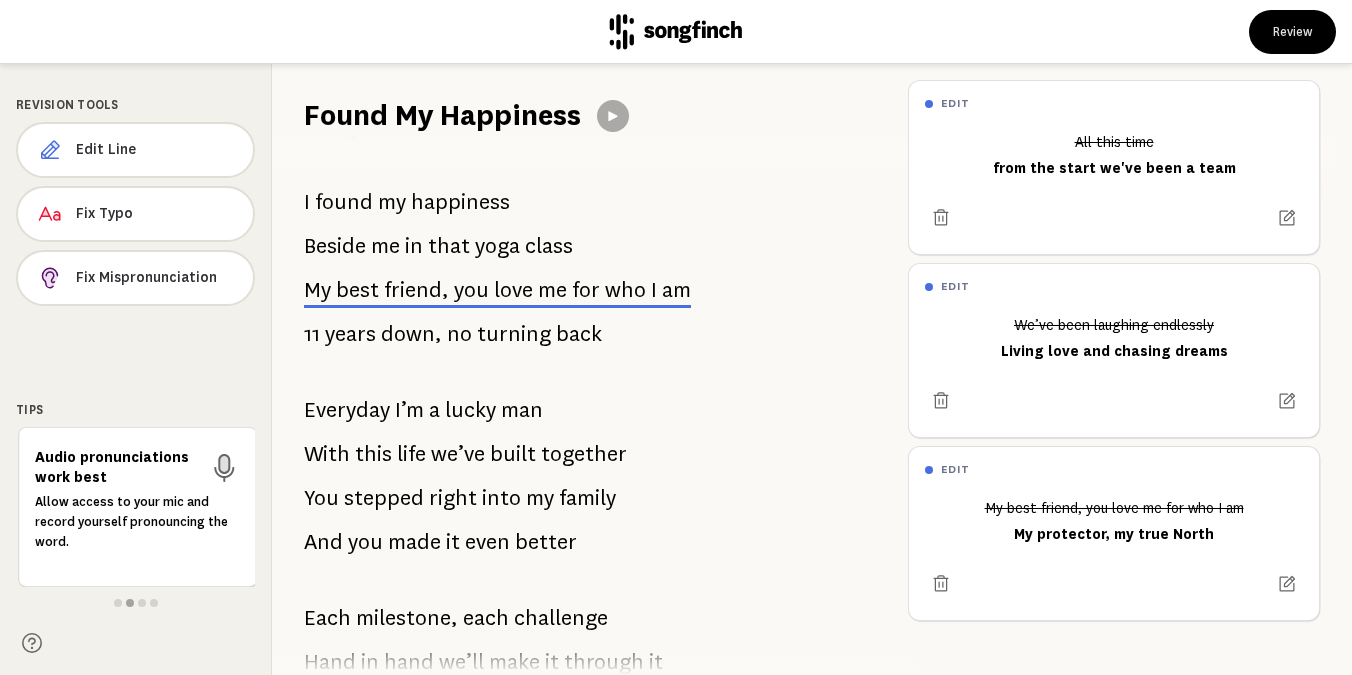 scroll, scrollTop: 1063, scrollLeft: 0, axis: vertical 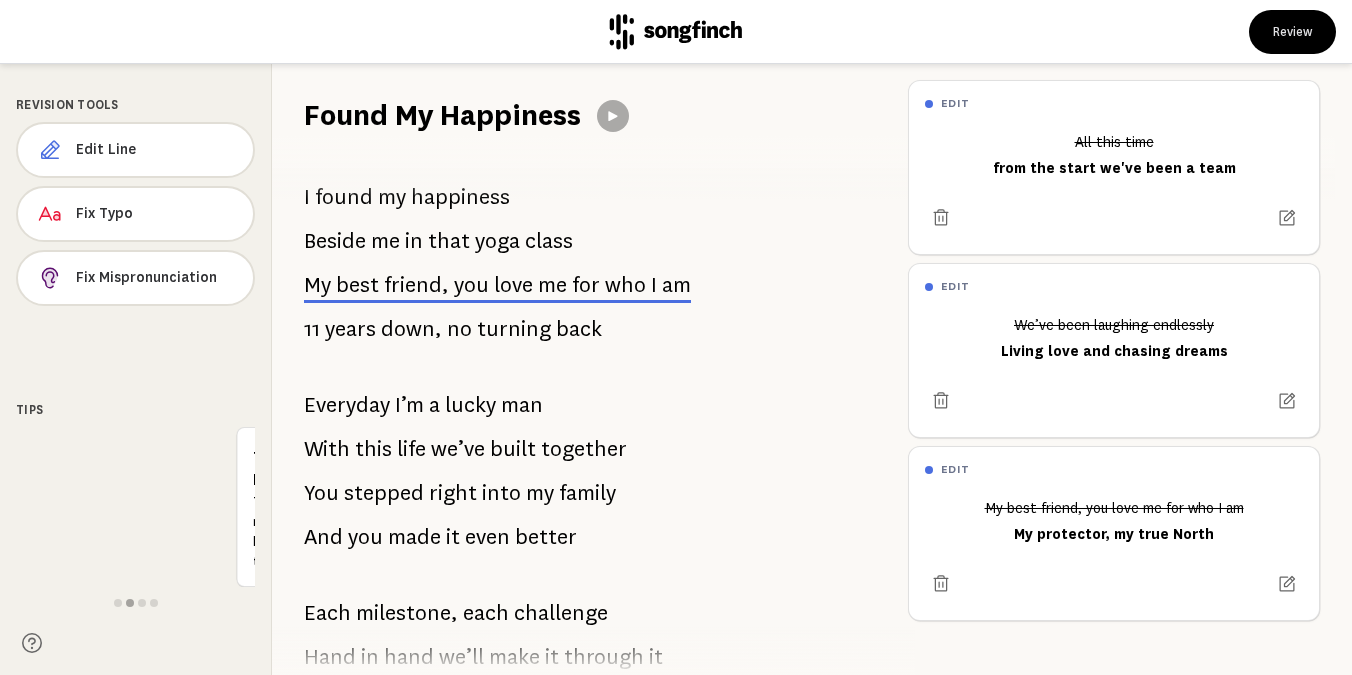 click on "family" at bounding box center (587, 493) 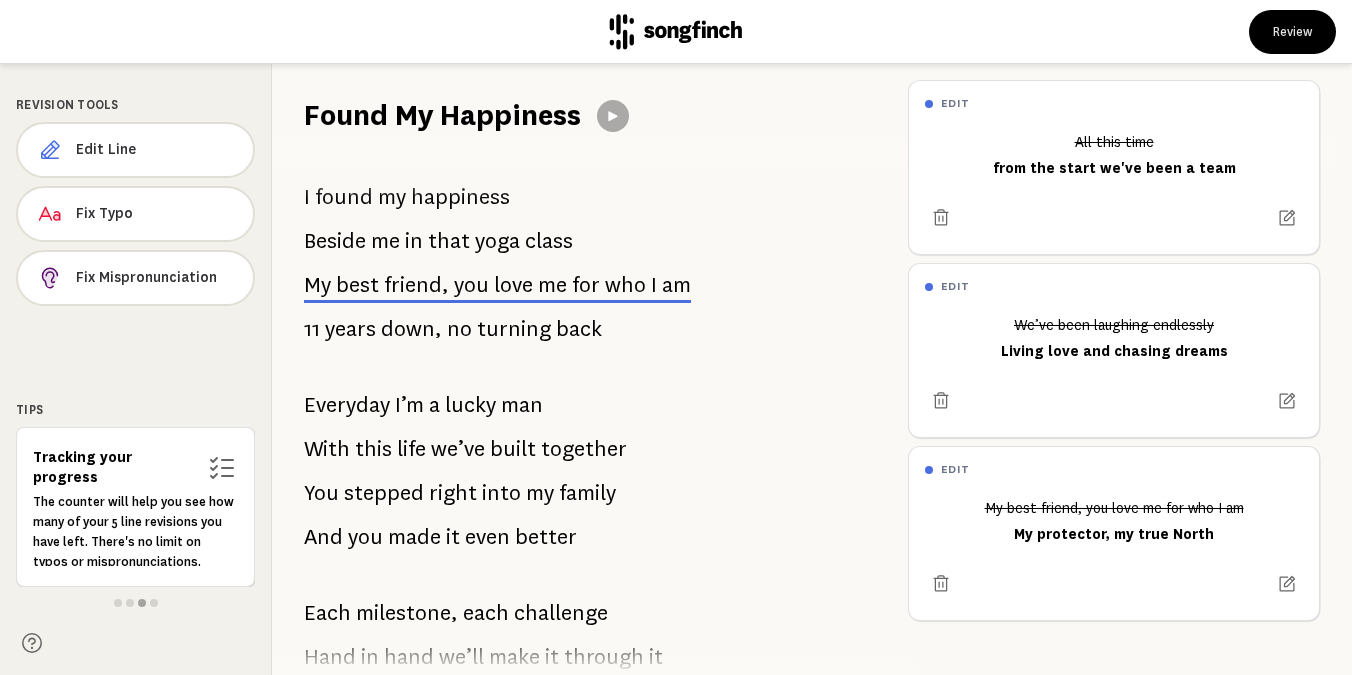 click on "right" at bounding box center [453, 493] 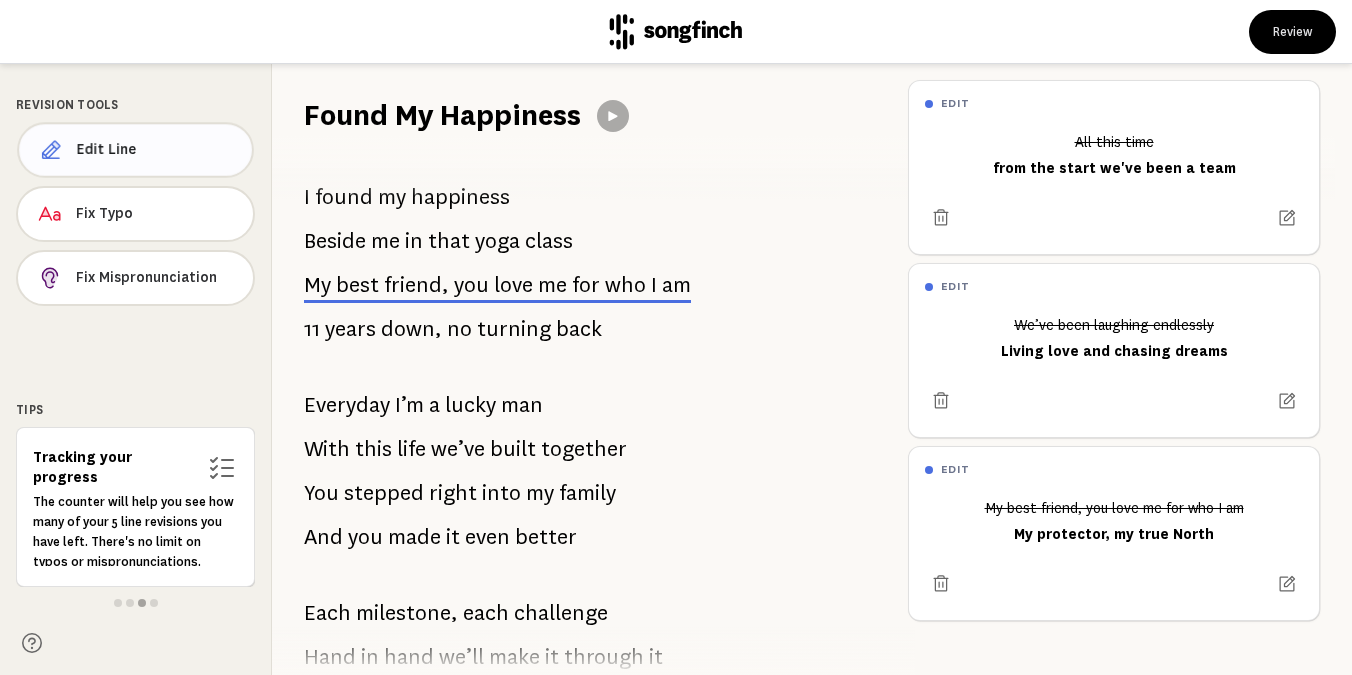 click on "Edit Line" at bounding box center (156, 150) 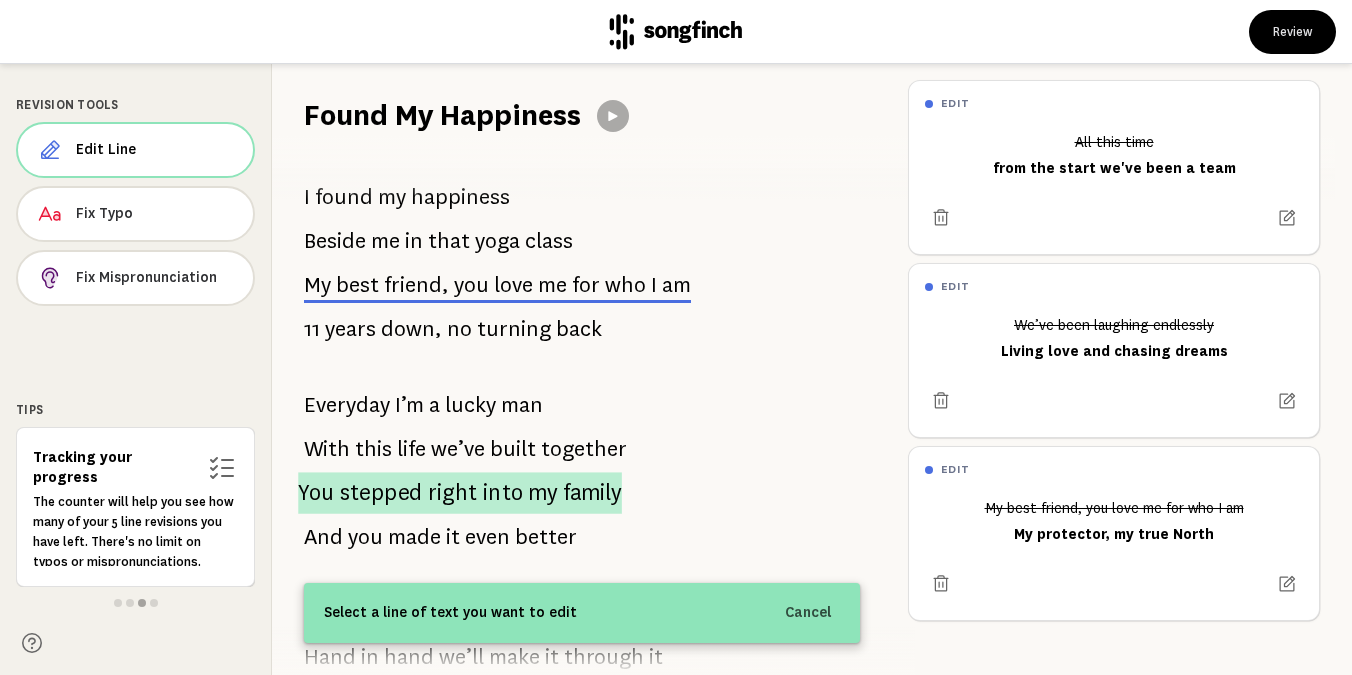 click on "stepped" at bounding box center [381, 493] 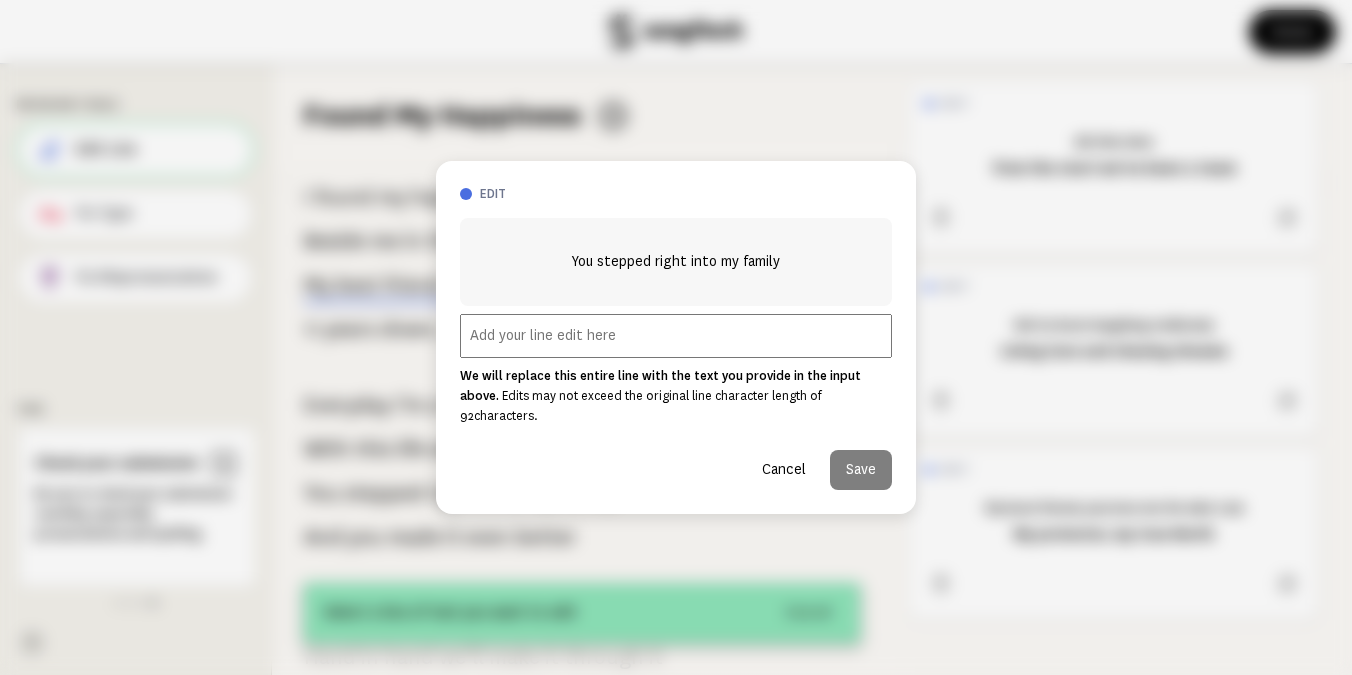 click at bounding box center (676, 336) 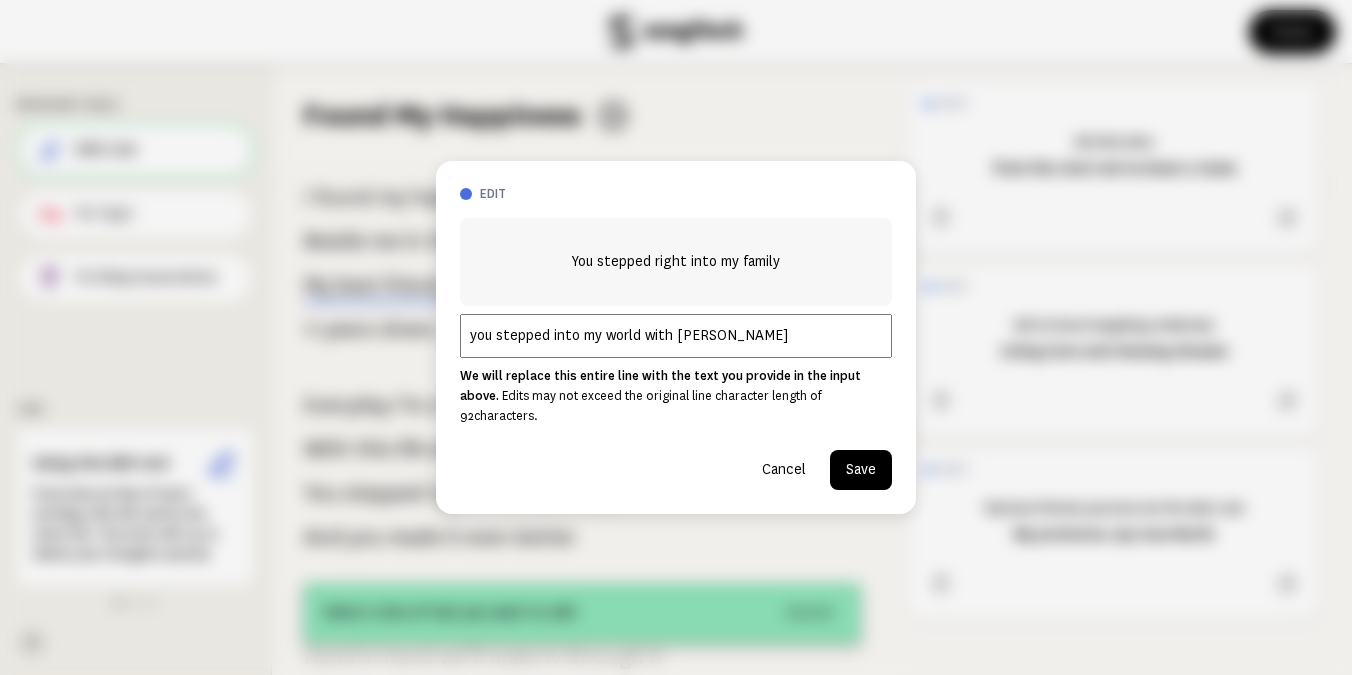 type on "you stepped into my world with [PERSON_NAME]" 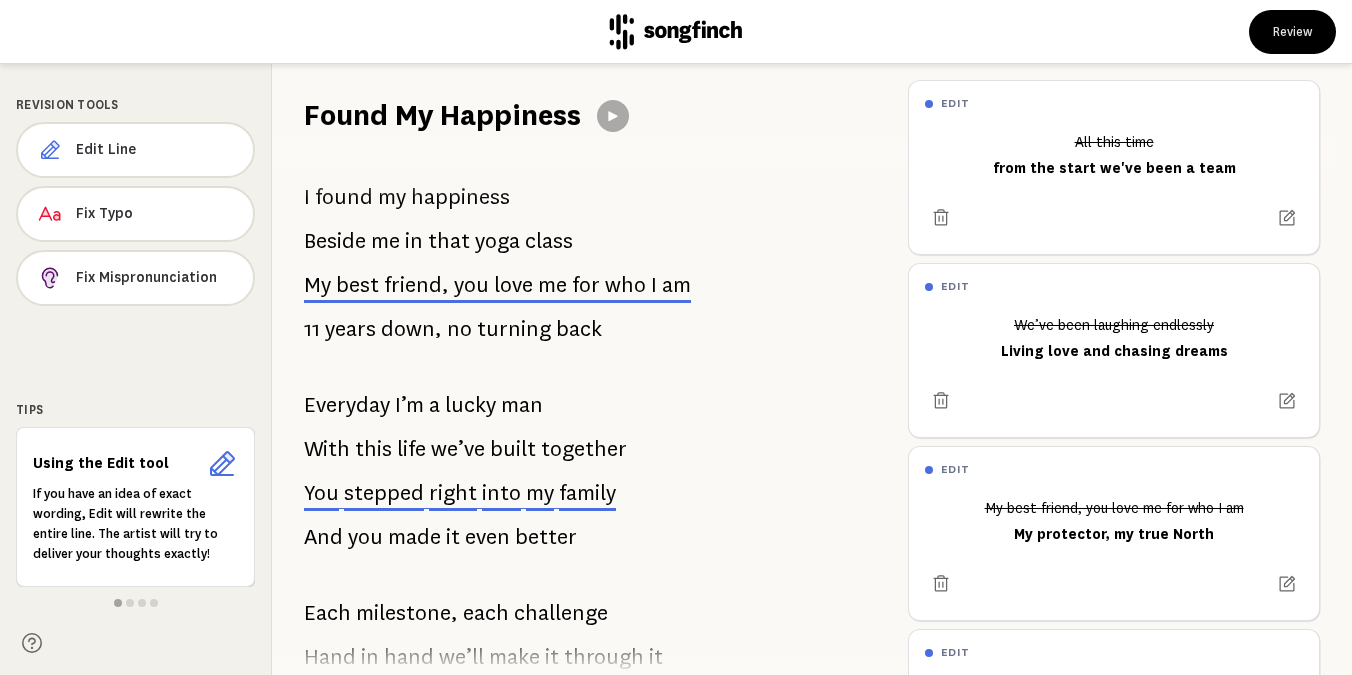 click on "made" at bounding box center (414, 537) 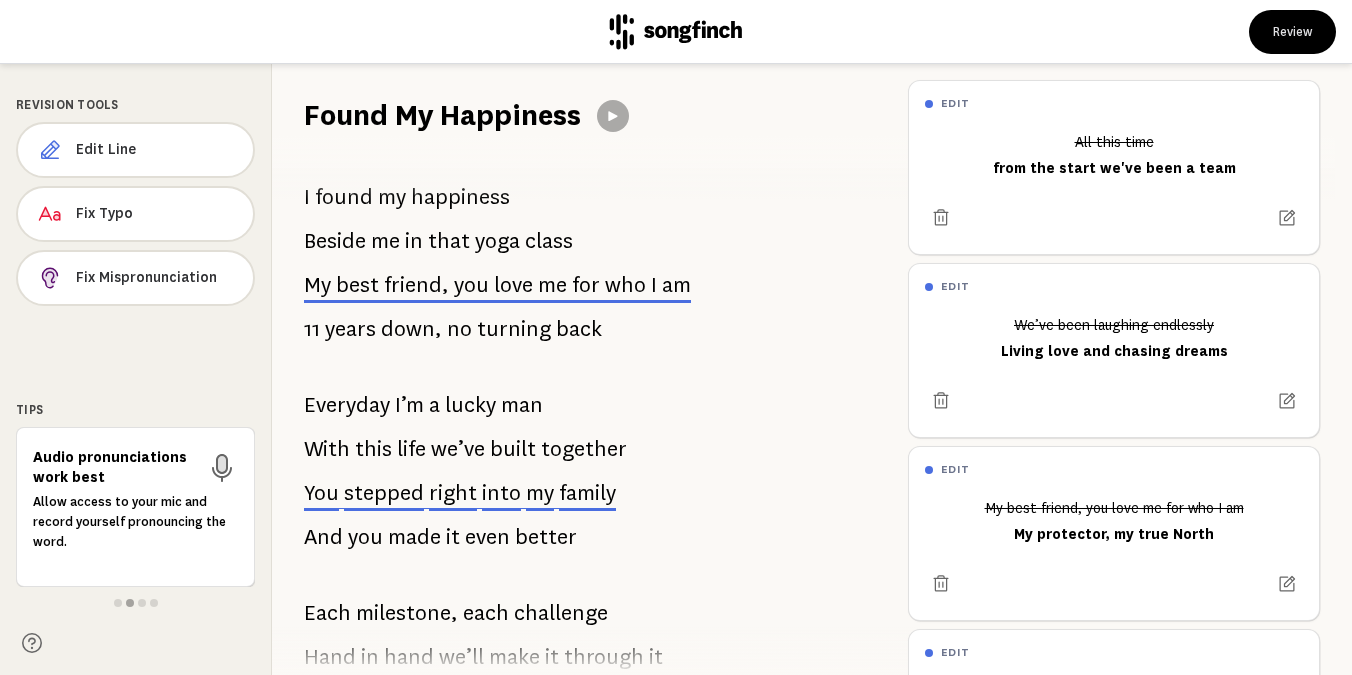 click on "made" at bounding box center (414, 537) 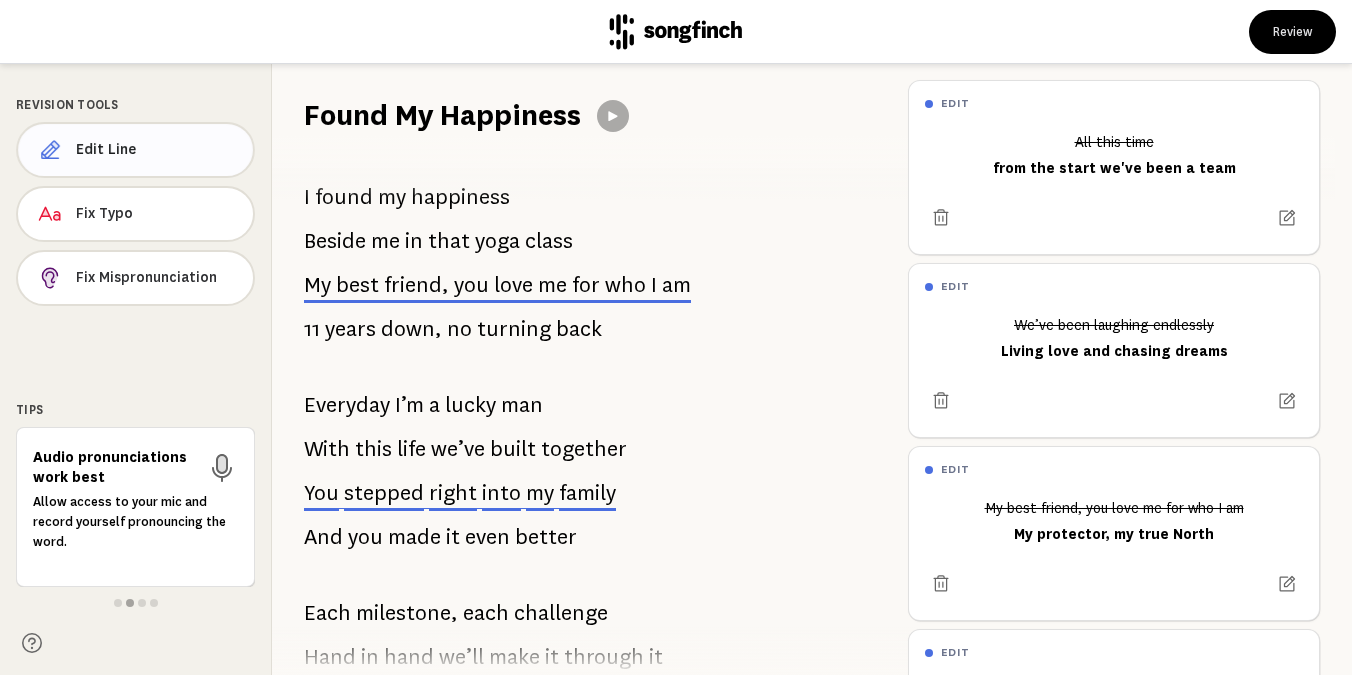 click on "Edit Line" at bounding box center (135, 150) 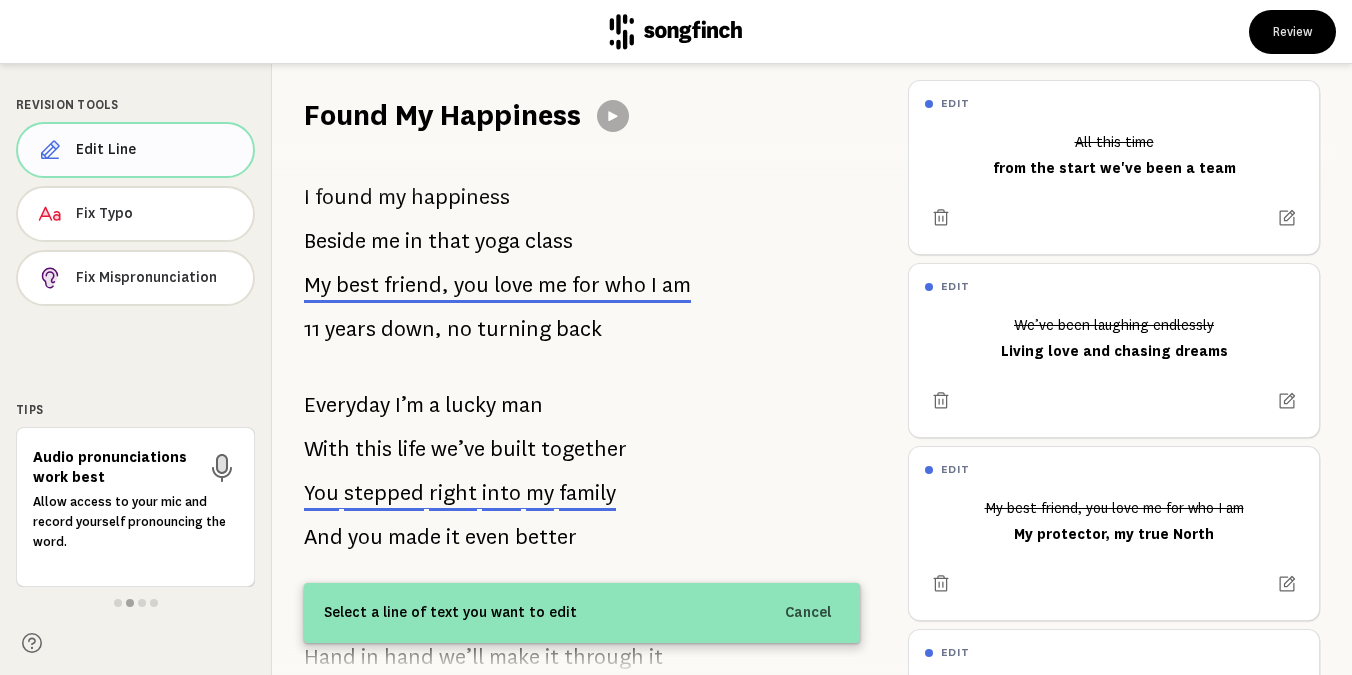 type 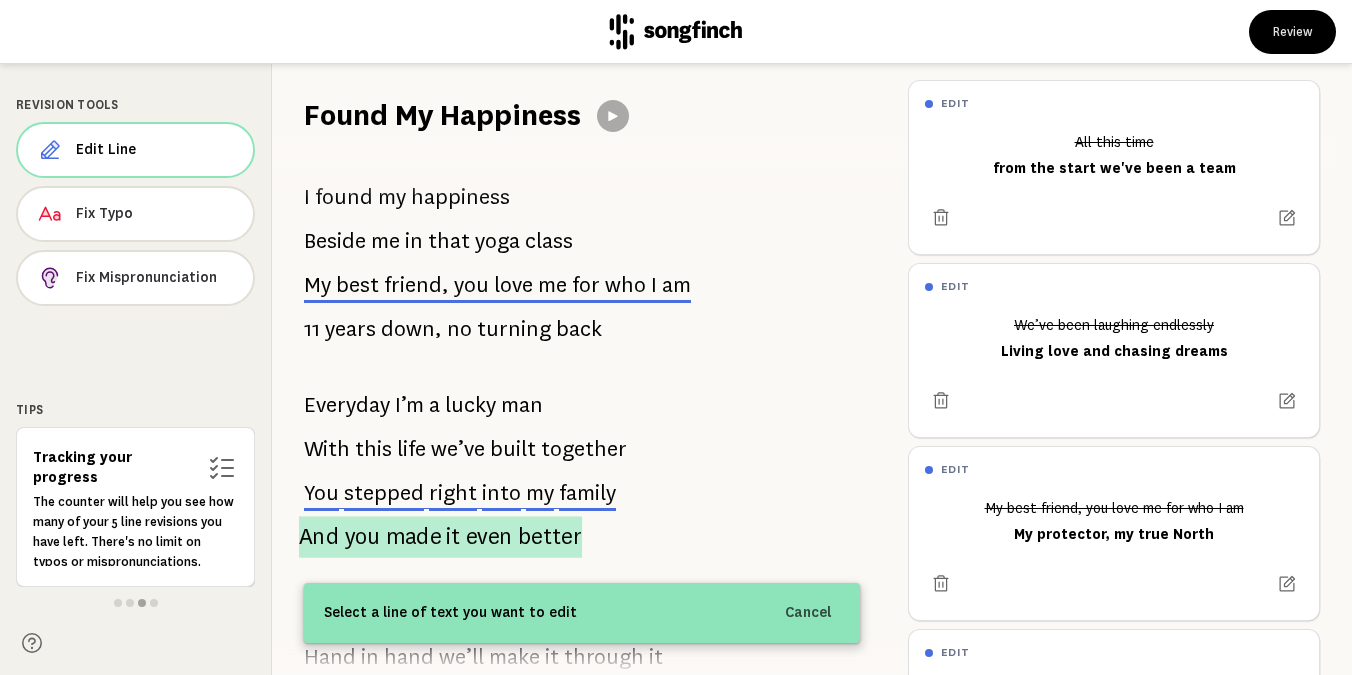 click on "made" at bounding box center (413, 537) 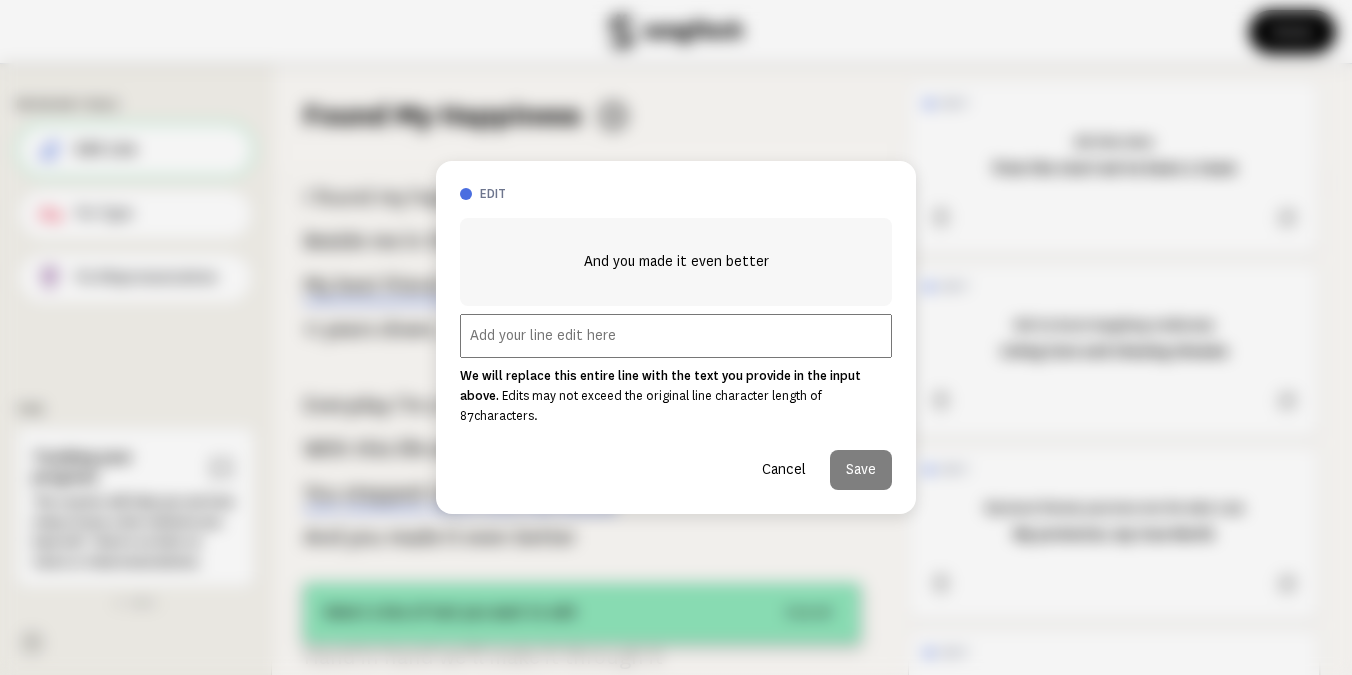 click at bounding box center [676, 336] 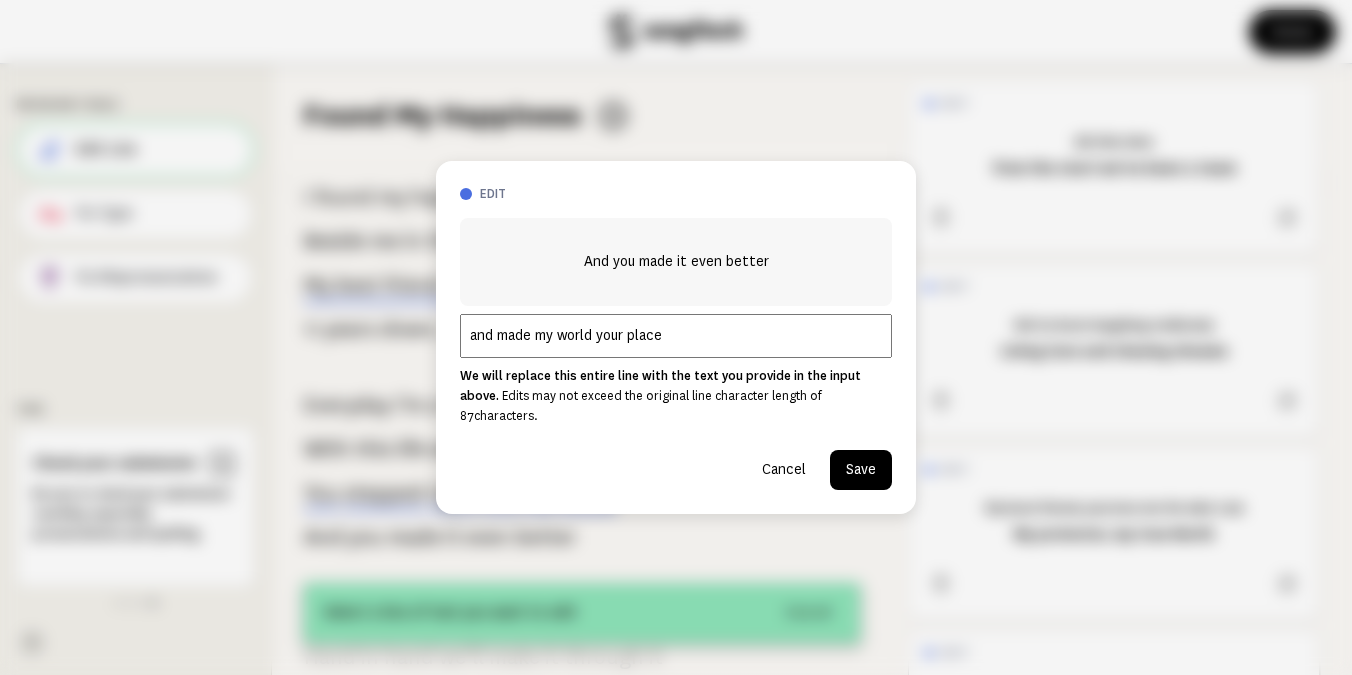 type on "and made my world your place" 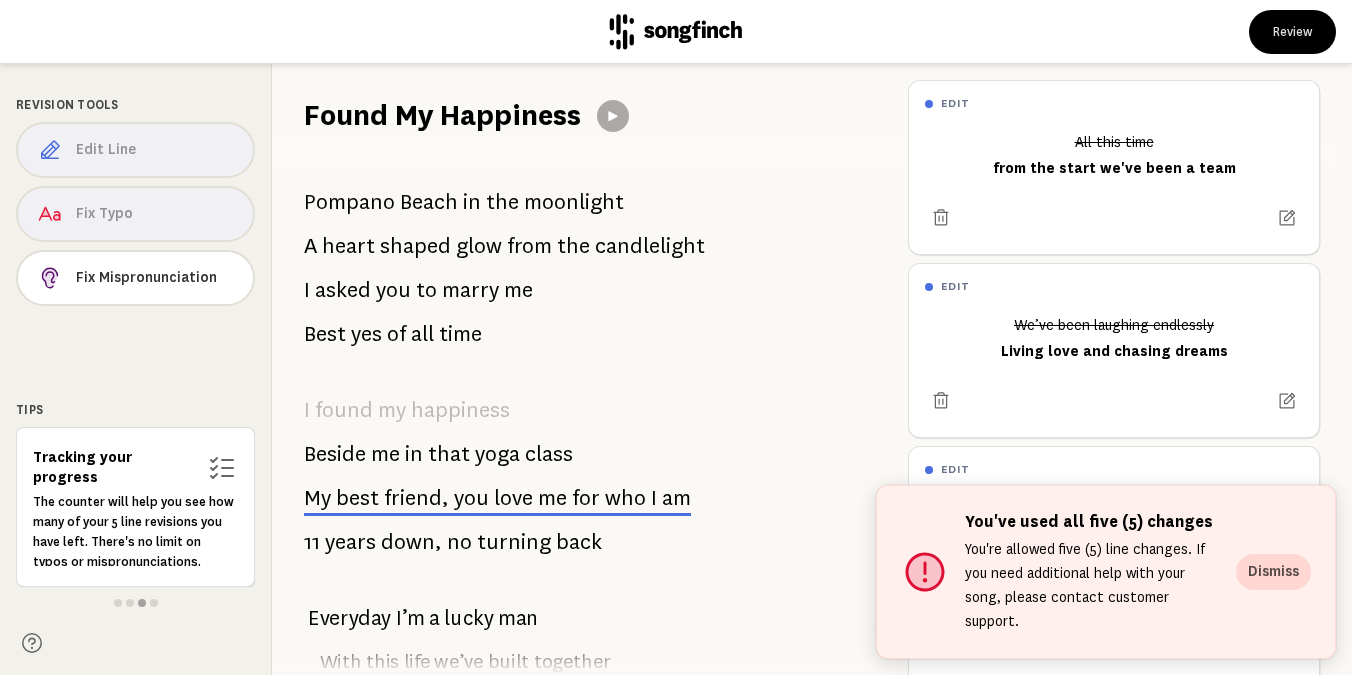 scroll, scrollTop: 928, scrollLeft: 0, axis: vertical 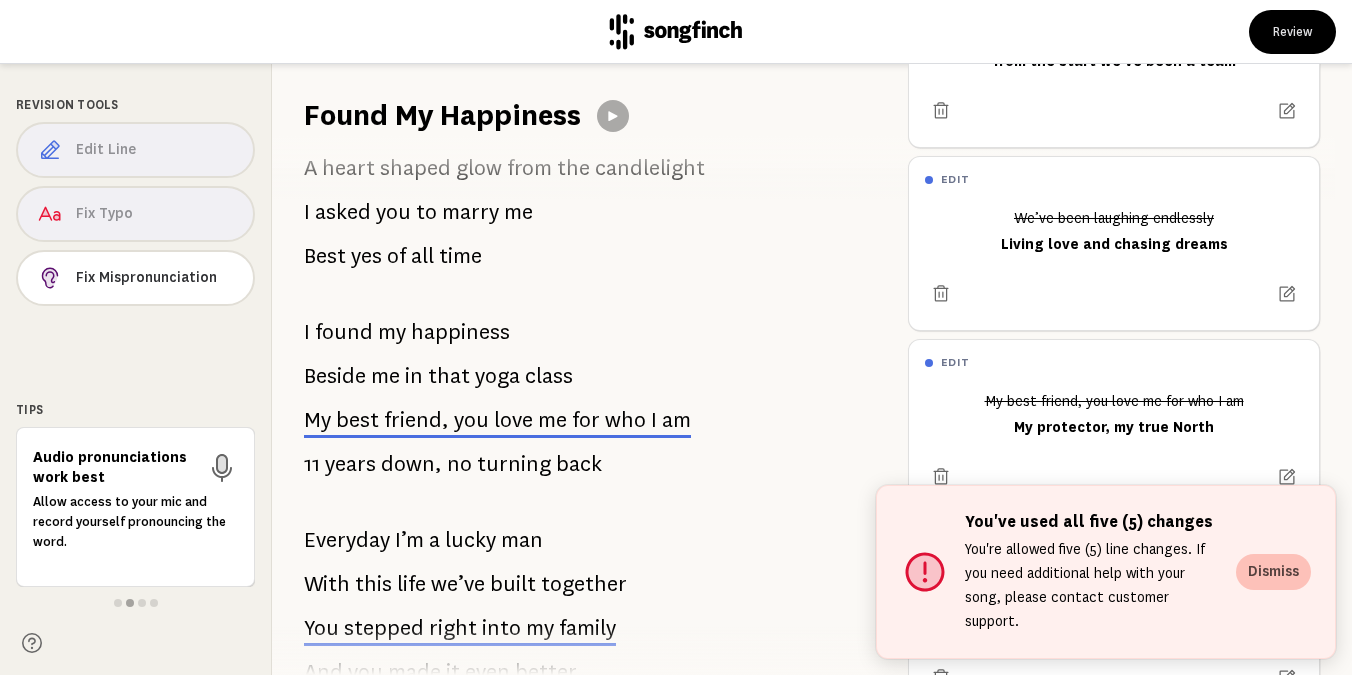 click on "Dismiss" at bounding box center (1273, 572) 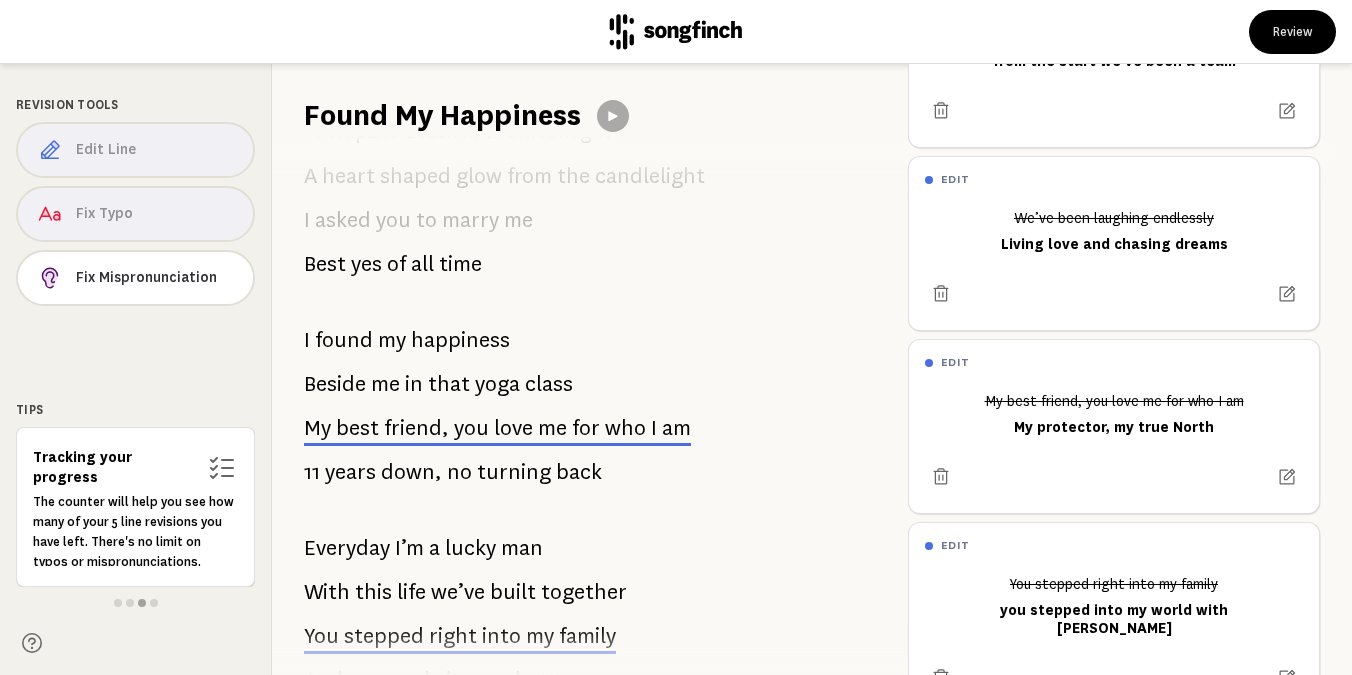 scroll, scrollTop: 908, scrollLeft: 0, axis: vertical 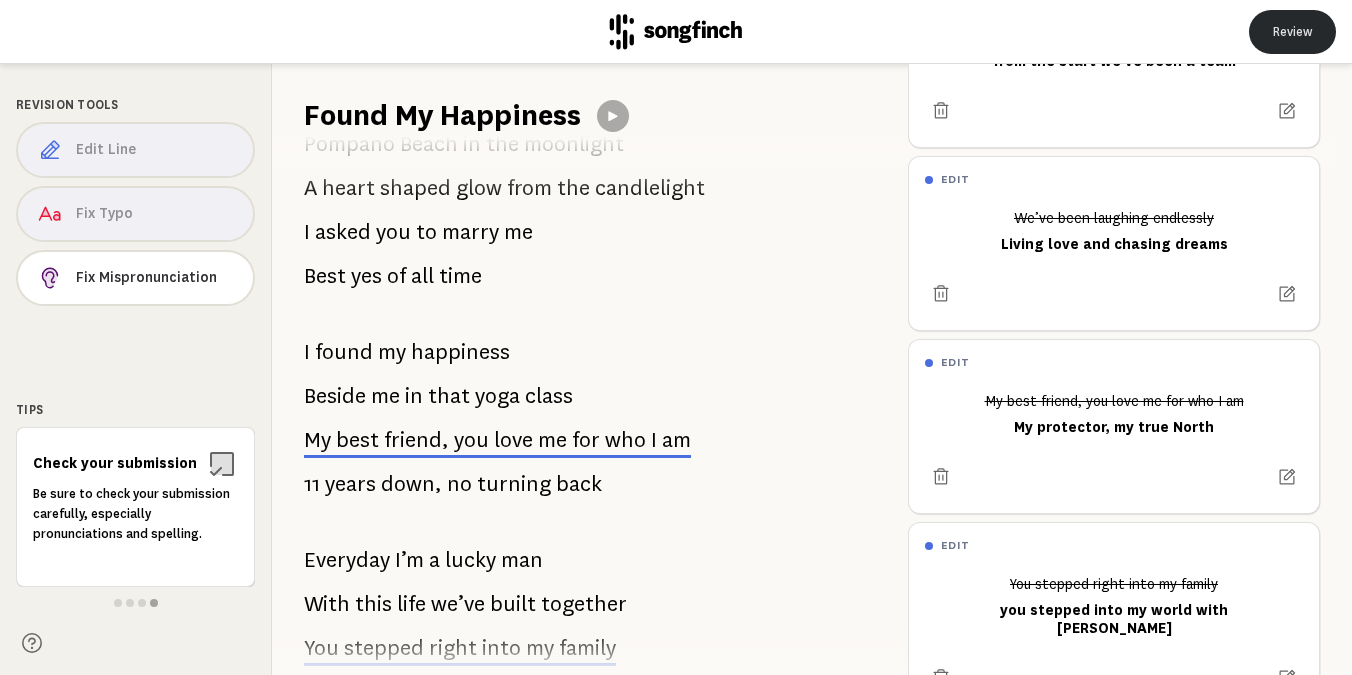 click on "Review" at bounding box center (1292, 32) 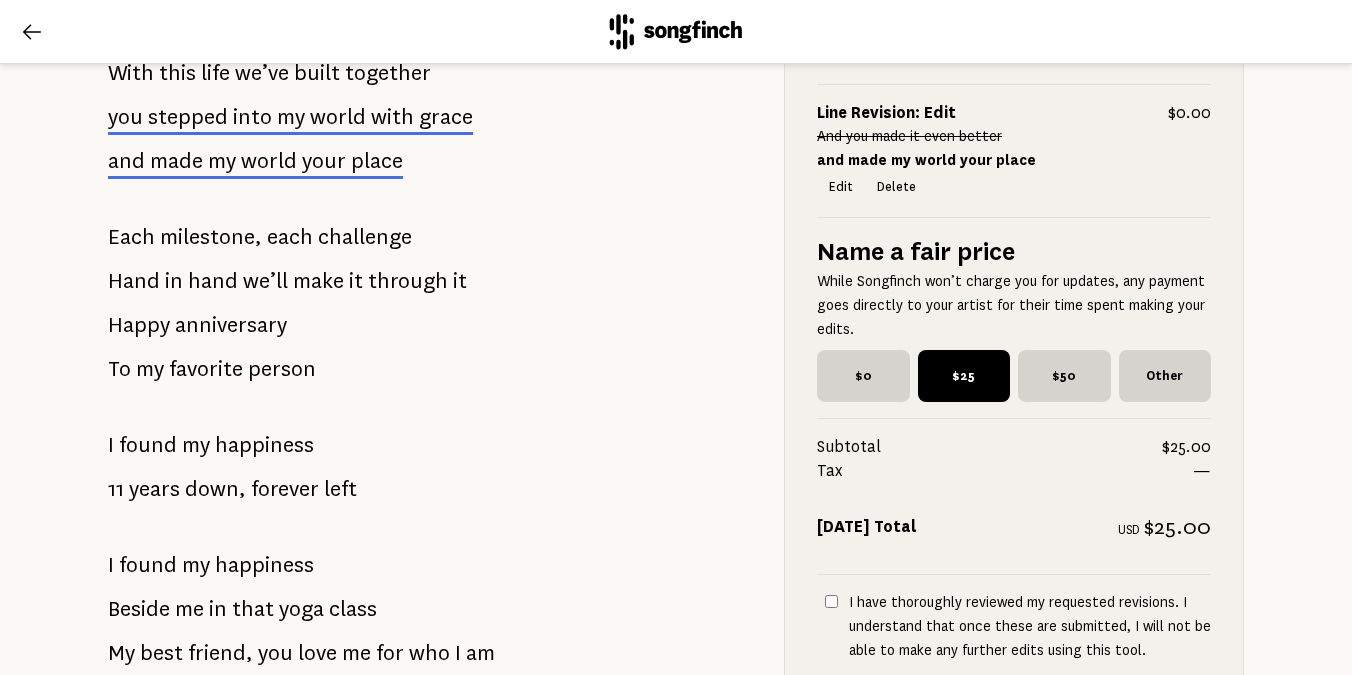 scroll, scrollTop: 1639, scrollLeft: 0, axis: vertical 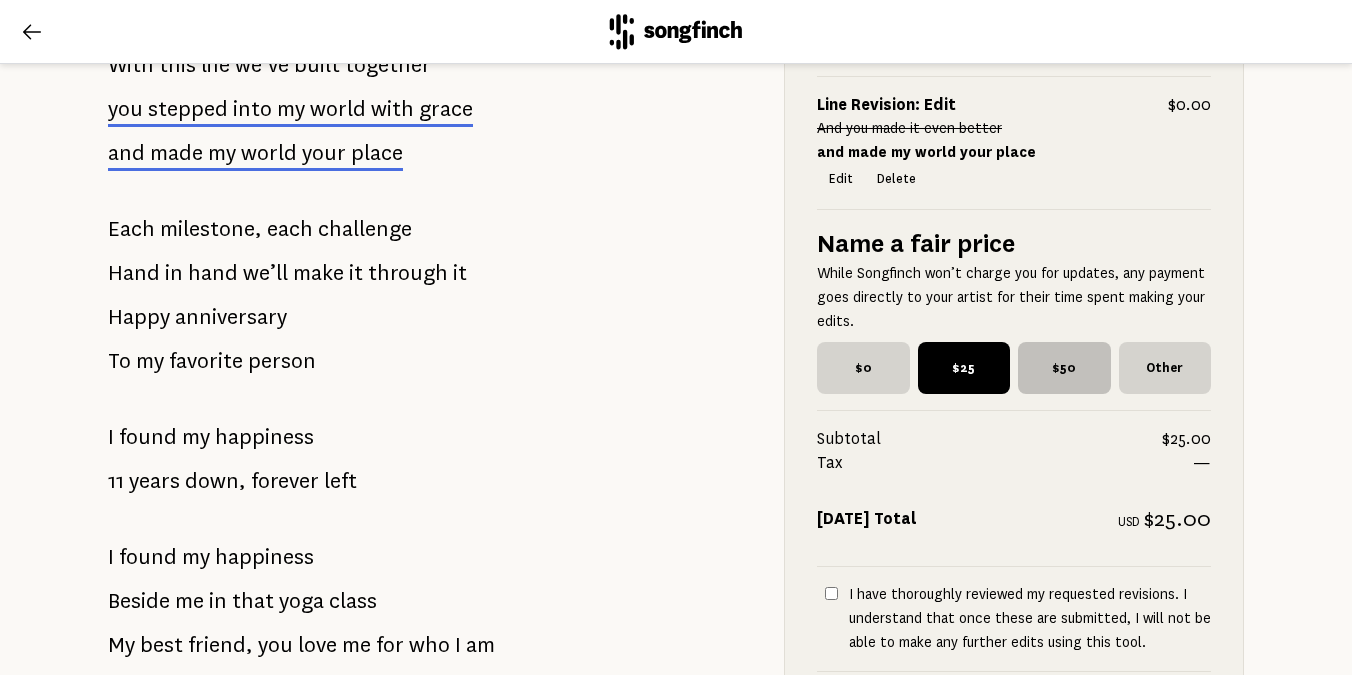 click on "$50" at bounding box center (1064, 368) 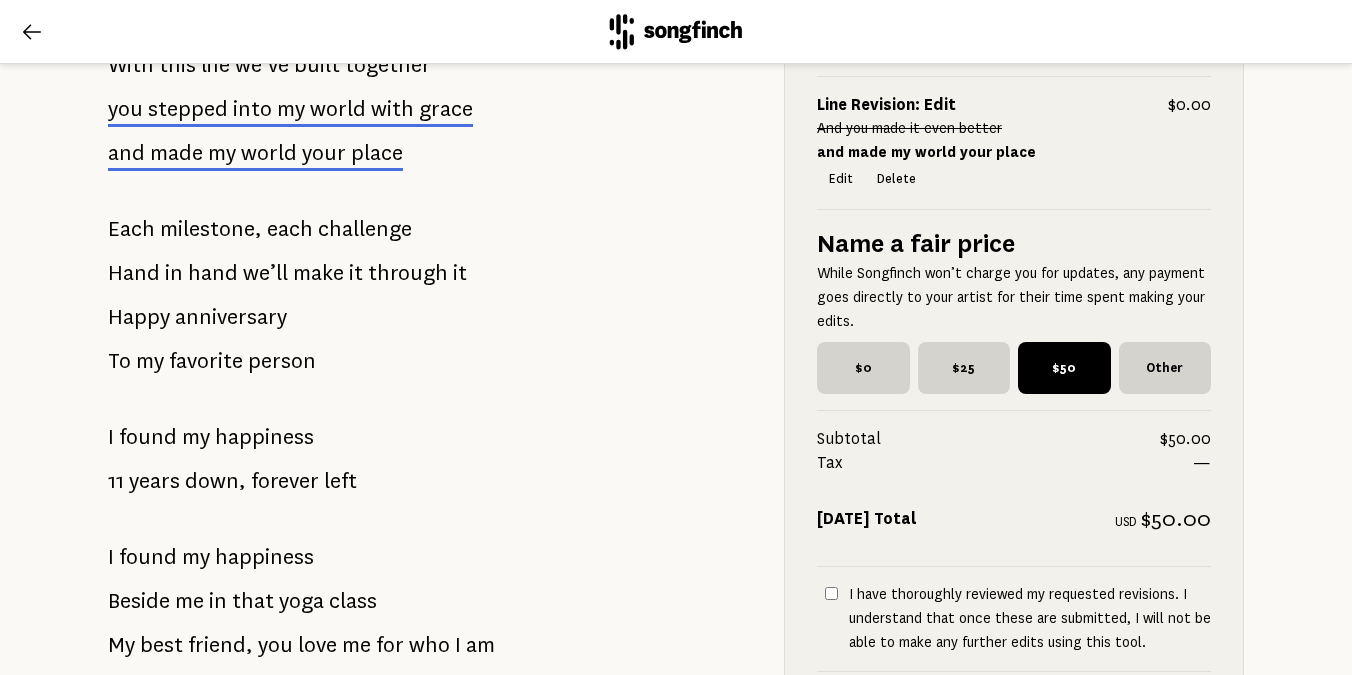 click on "I have thoroughly reviewed my requested revisions. I understand that once these are submitted, I will not be able to make any further edits using this tool." at bounding box center (831, 593) 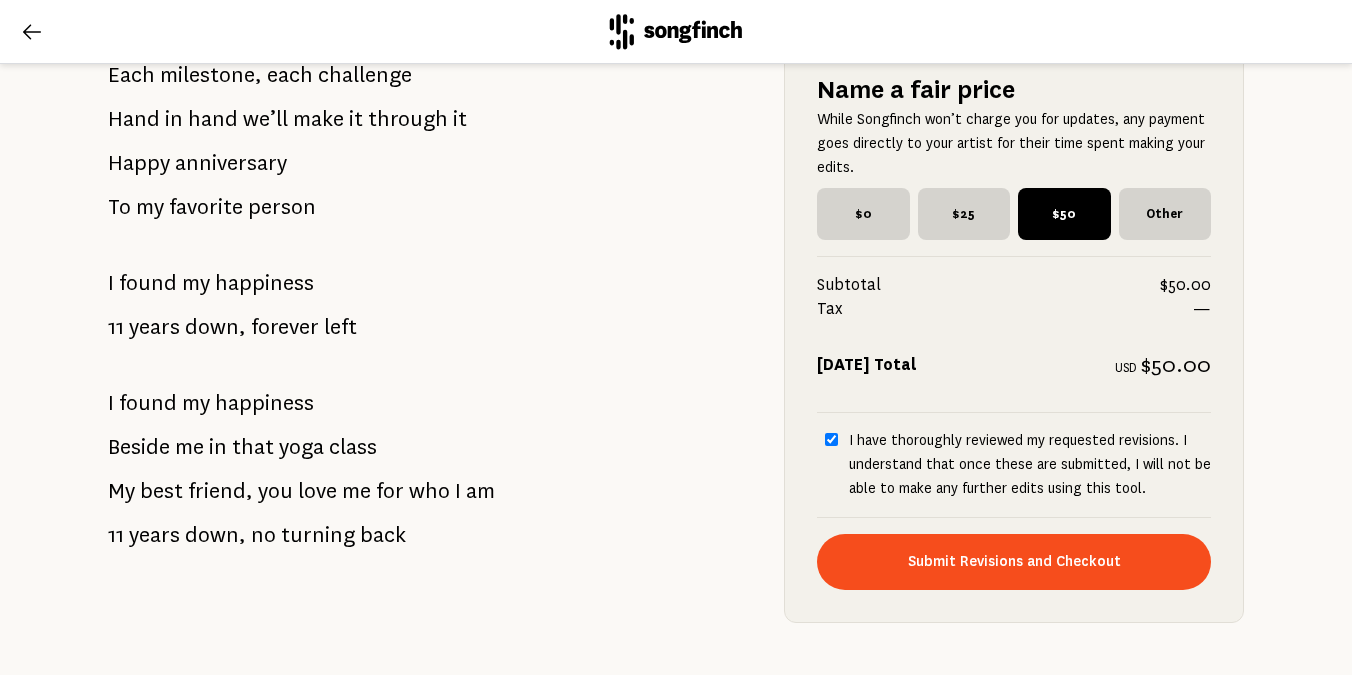 scroll, scrollTop: 1796, scrollLeft: 0, axis: vertical 